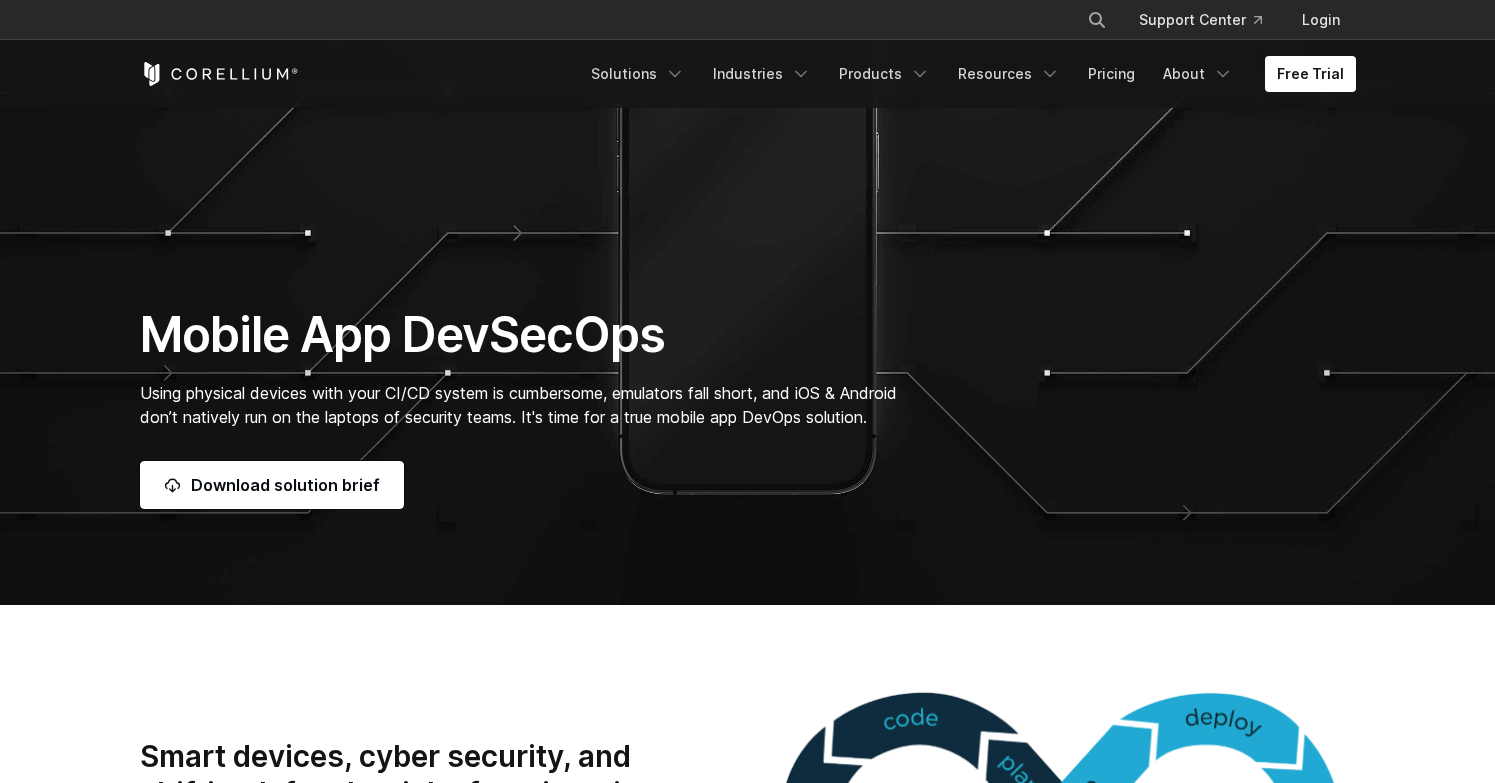 scroll, scrollTop: 600, scrollLeft: 0, axis: vertical 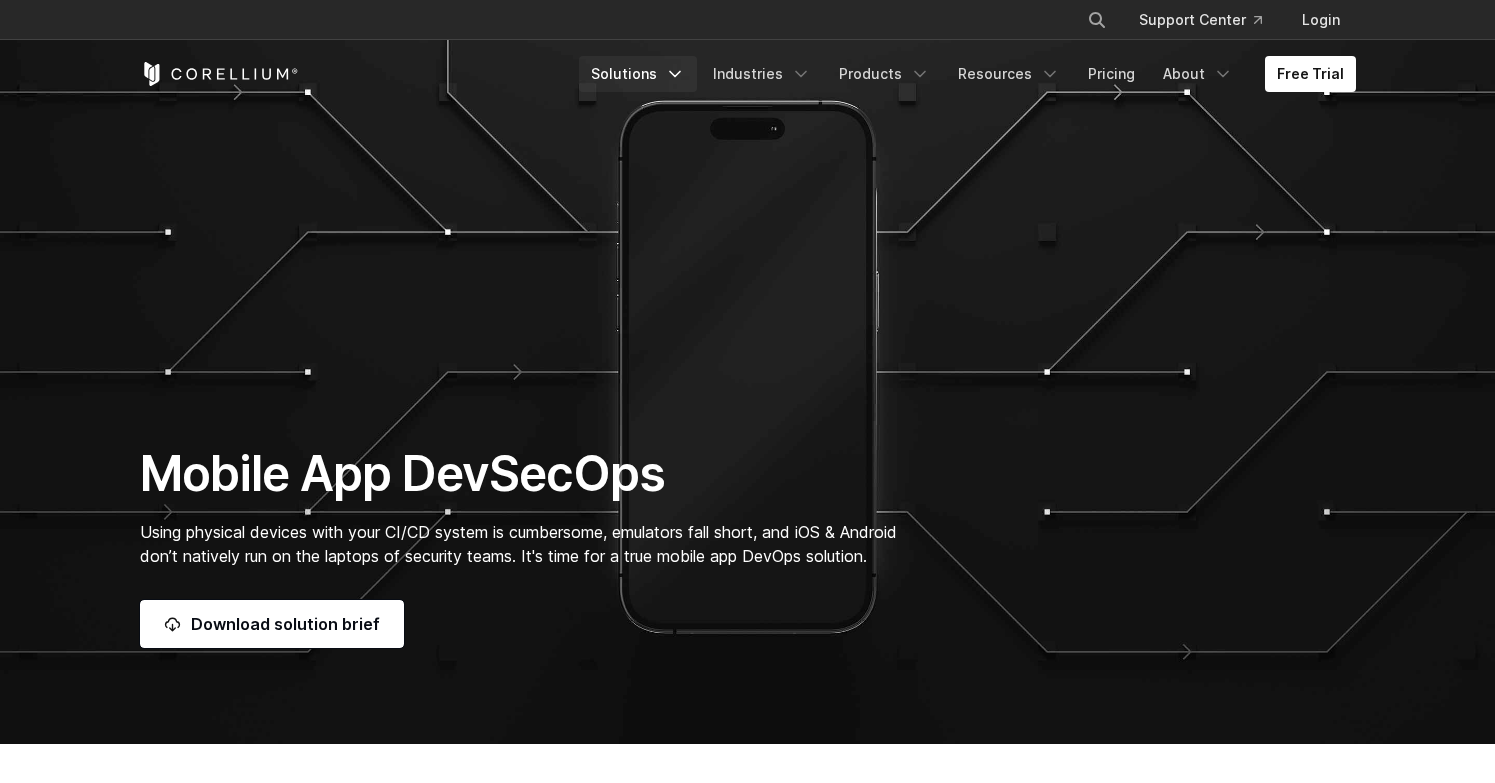 click on "Solutions" at bounding box center (638, 74) 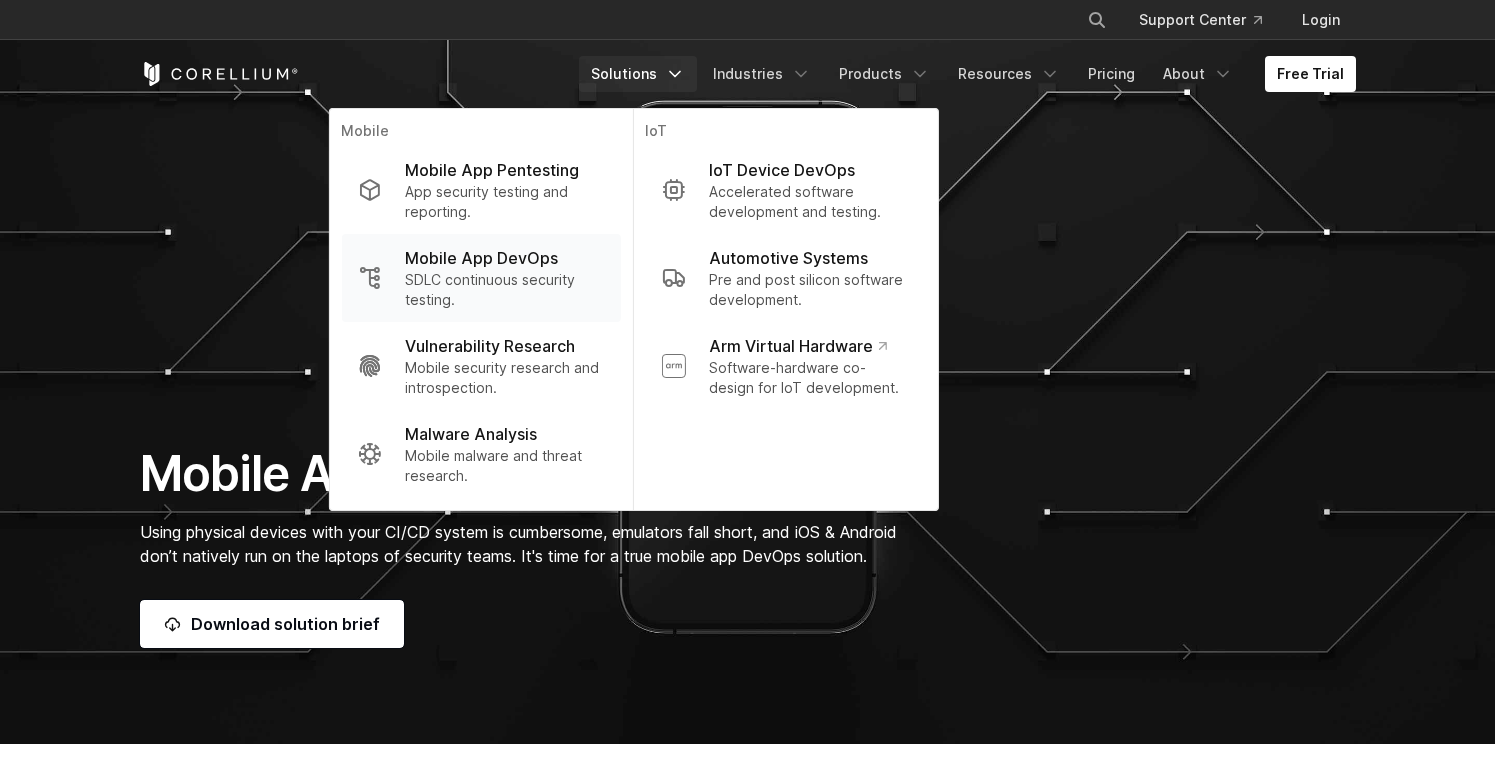 click on "SDLC continuous security testing." at bounding box center [504, 290] 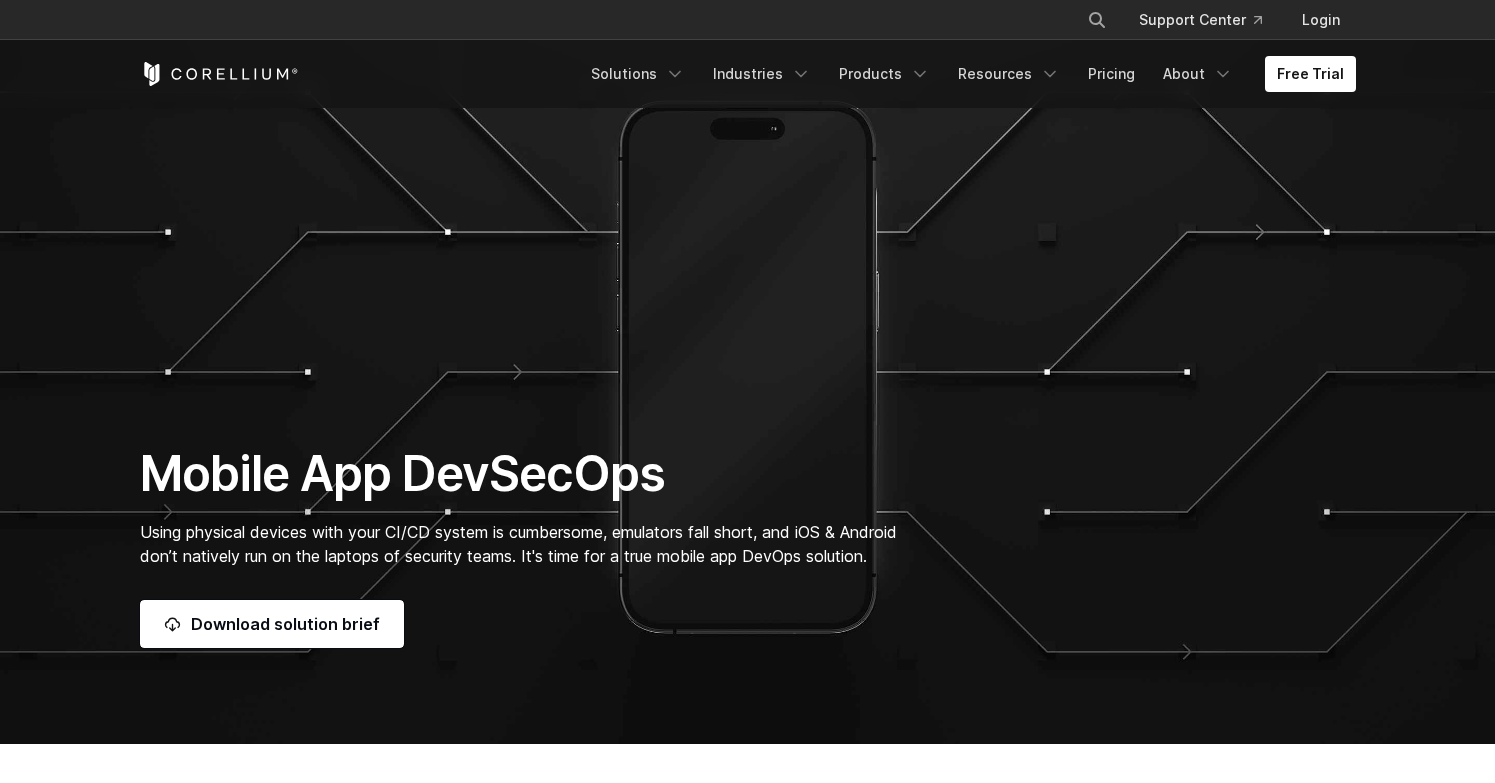 scroll, scrollTop: 978, scrollLeft: 0, axis: vertical 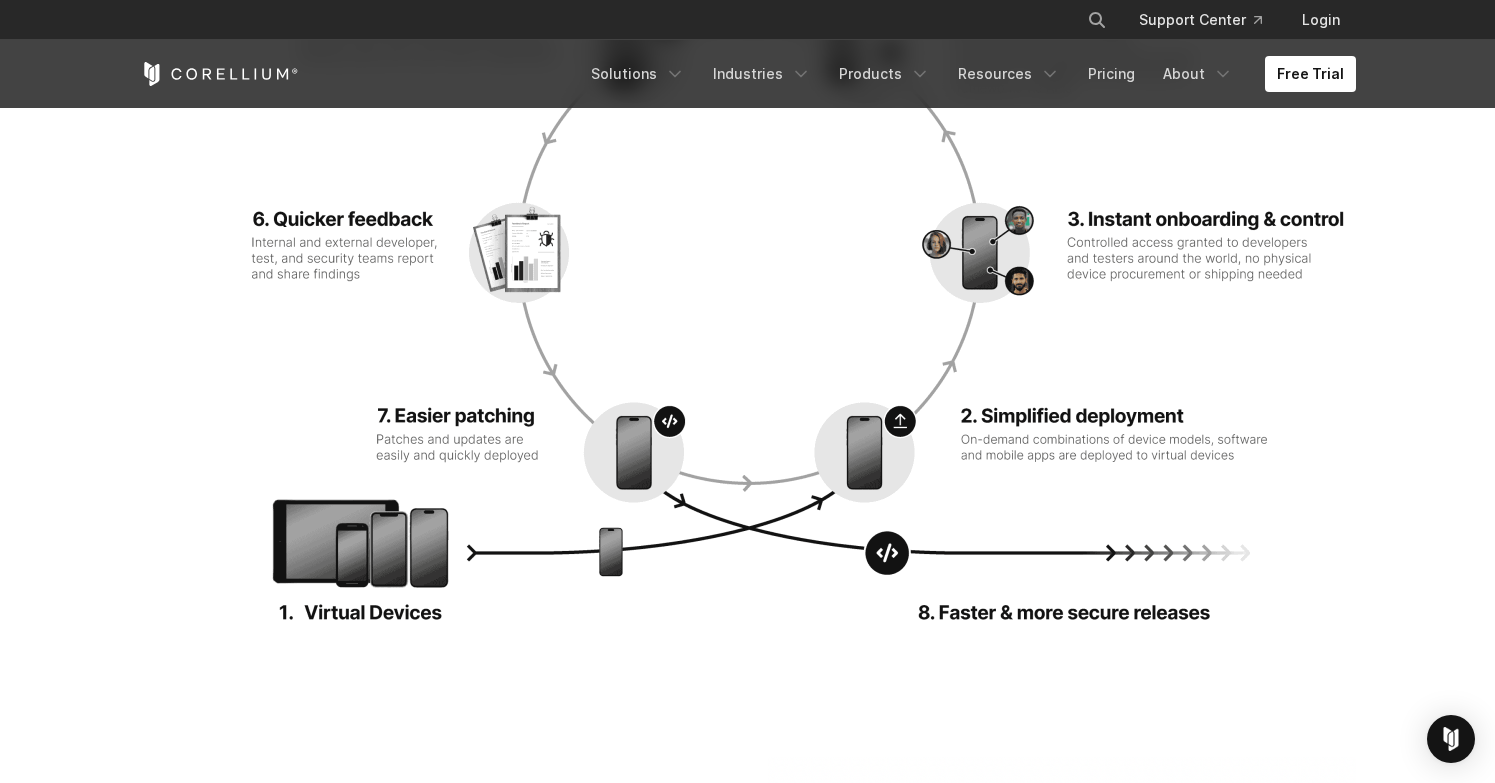 click on "Streamline DevOps to accelerate R&D." at bounding box center (747, 256) 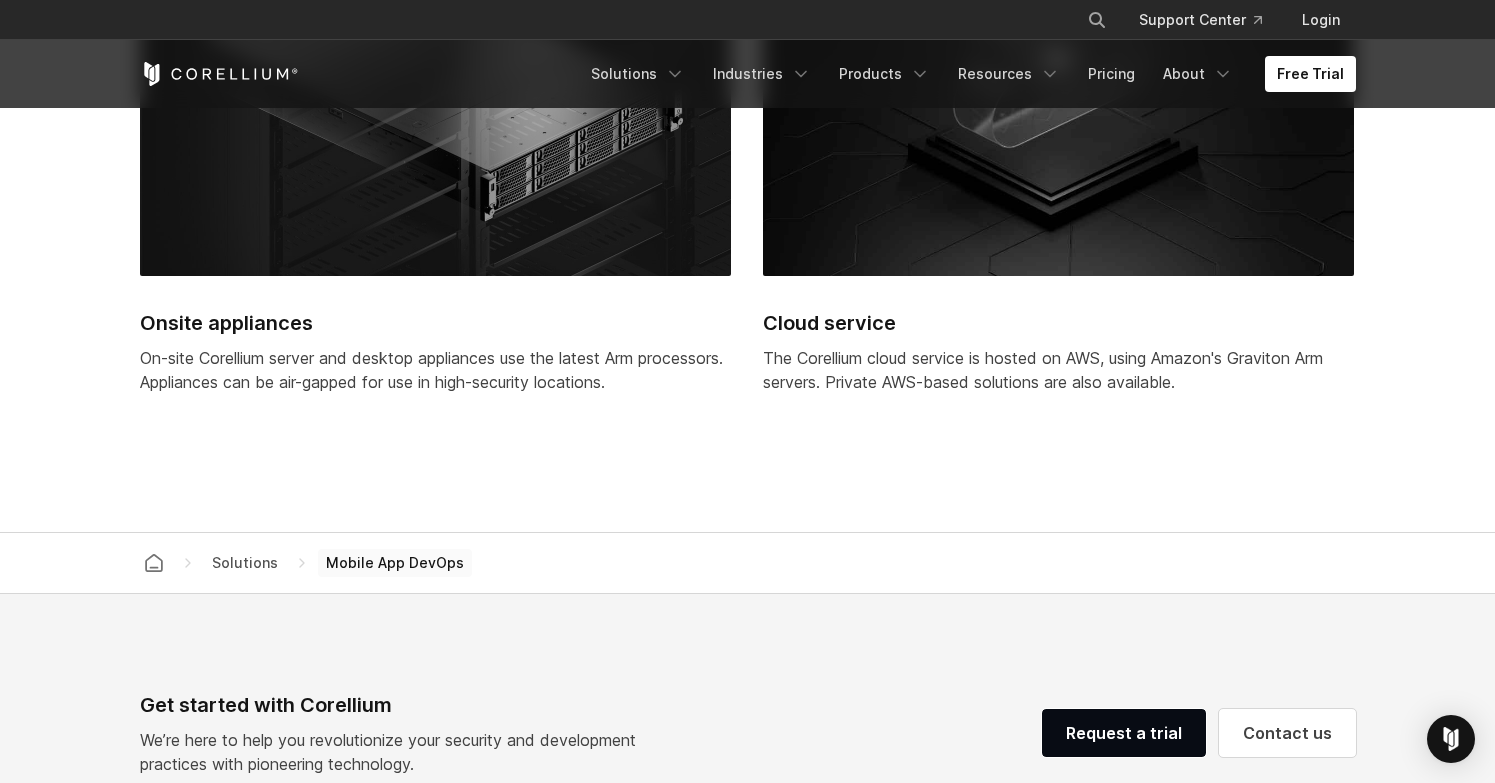 scroll, scrollTop: 6075, scrollLeft: 0, axis: vertical 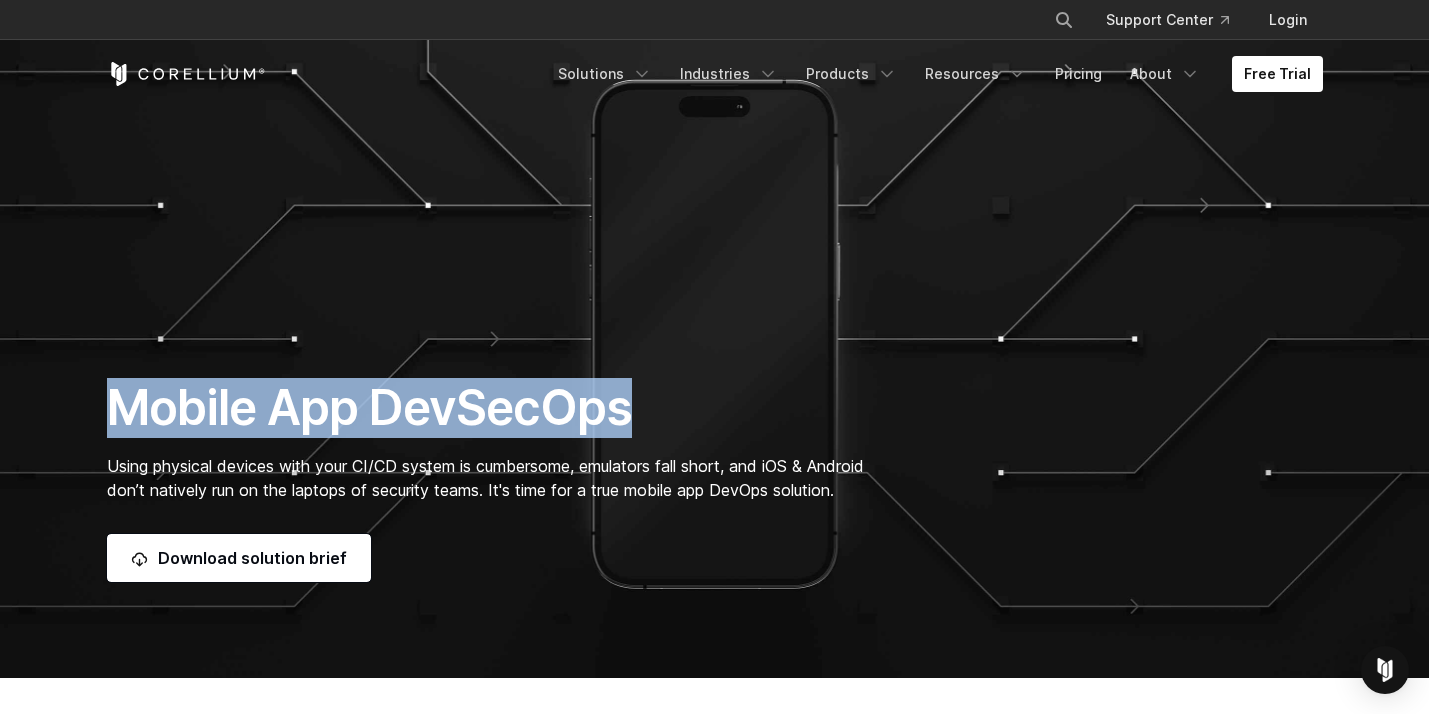 drag, startPoint x: 113, startPoint y: 403, endPoint x: 650, endPoint y: 419, distance: 537.2383 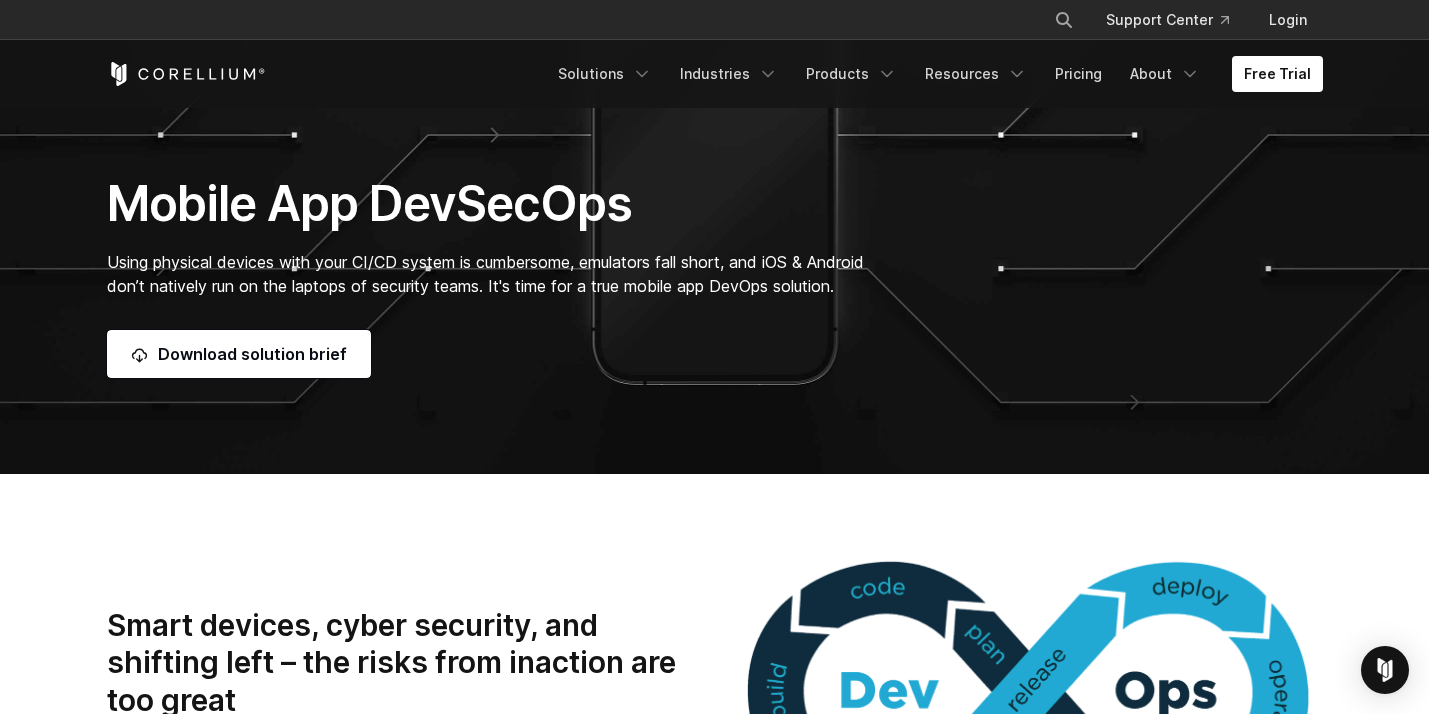 scroll, scrollTop: 200, scrollLeft: 0, axis: vertical 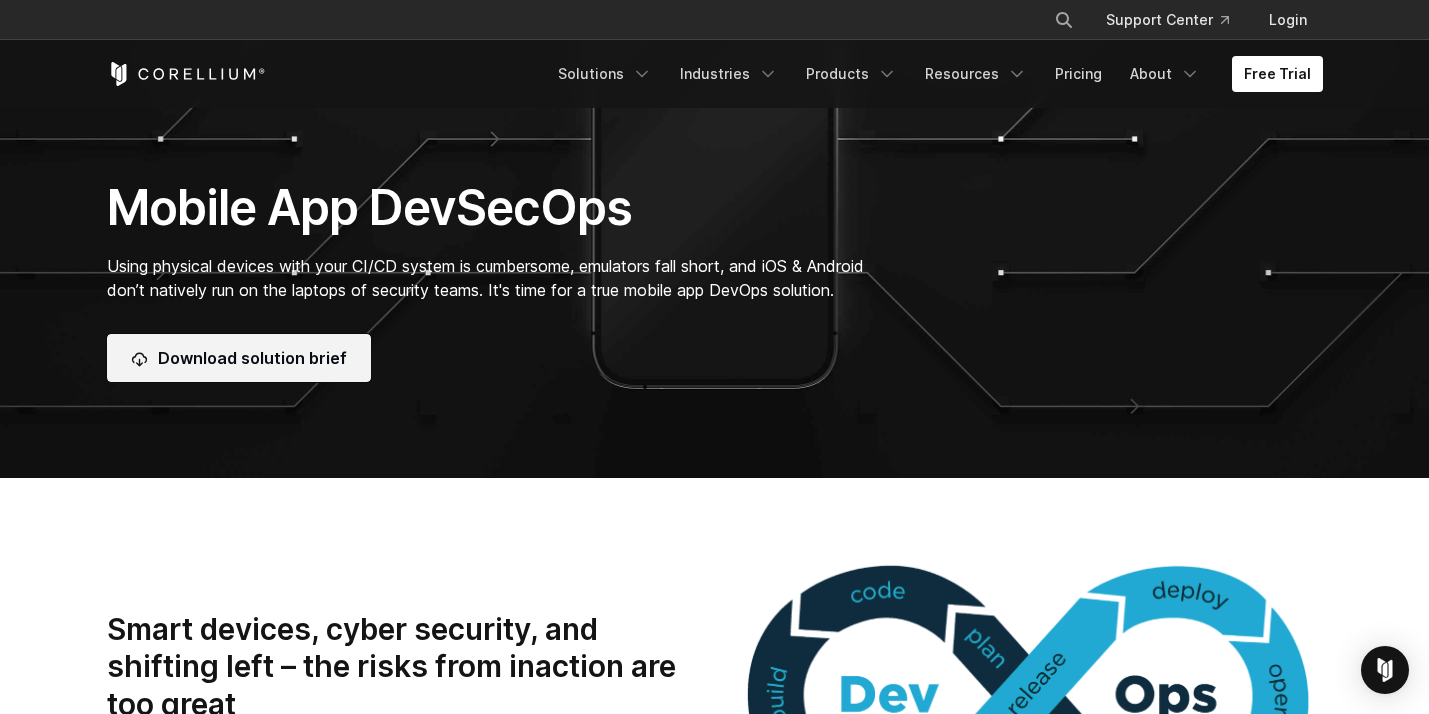 click on "Download solution brief" at bounding box center [239, 358] 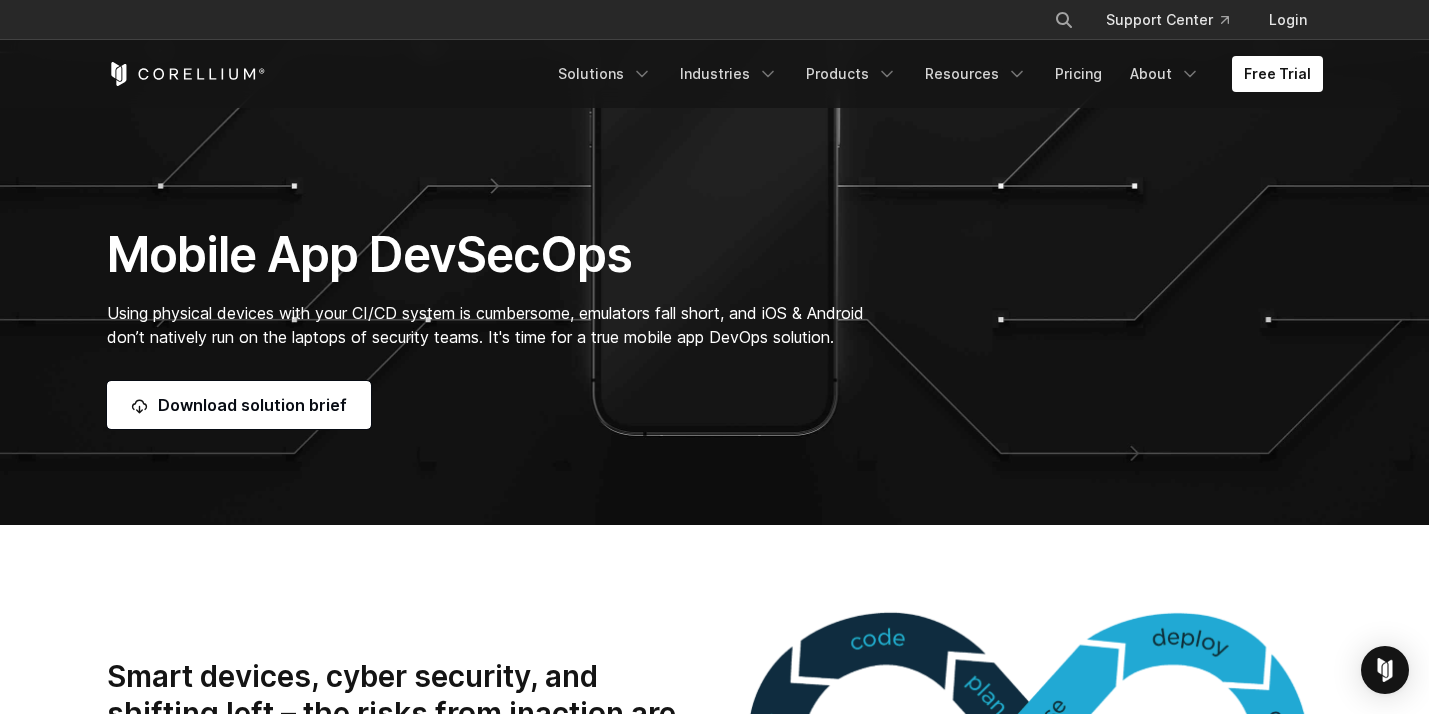 scroll, scrollTop: 0, scrollLeft: 0, axis: both 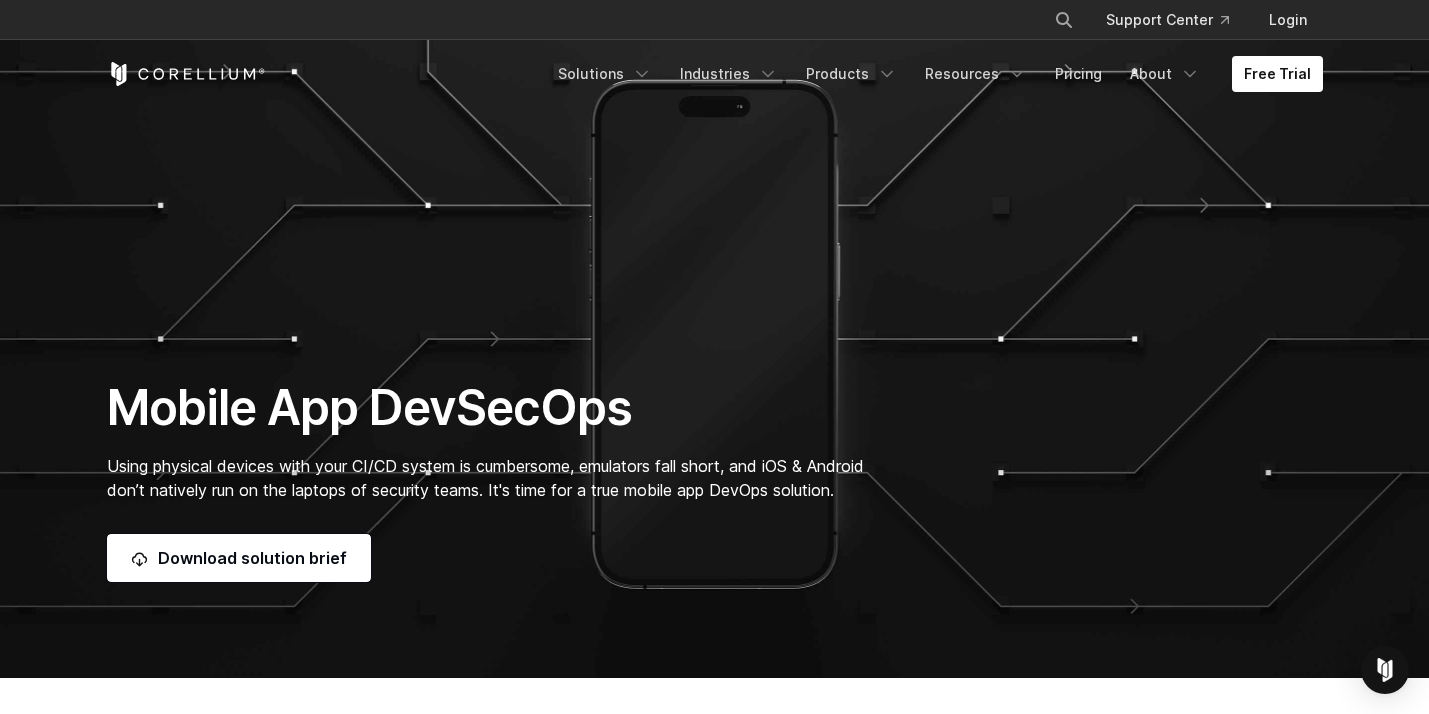 click on "Smart devices, cyber security, and shifting left – the risks from inaction are too great
Smart devices are the new cyber security battlefront. Vulnerabilities lie within mobile apps themselves, exploited by attackers and malware. Enterprises are moving security practices and accountability further left, where apps are first developed." at bounding box center (714, 939) 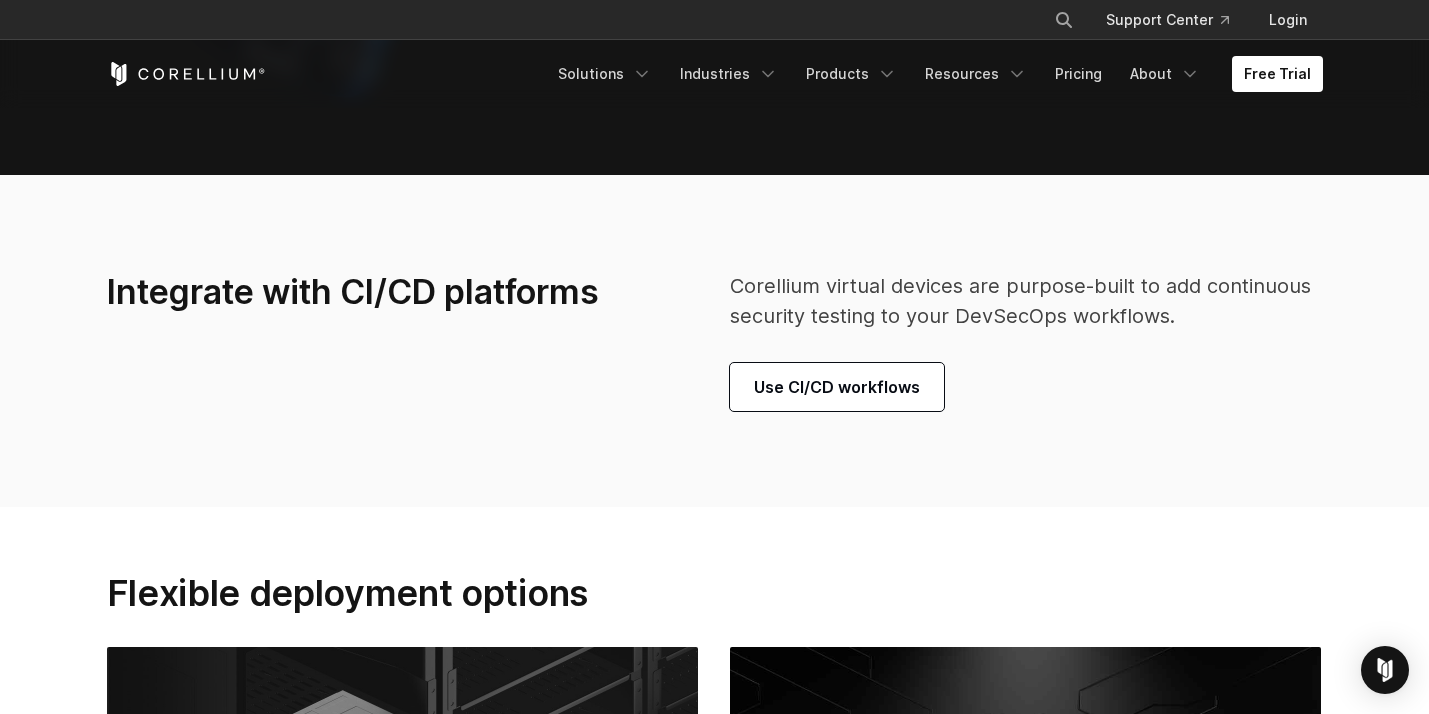 scroll, scrollTop: 5300, scrollLeft: 0, axis: vertical 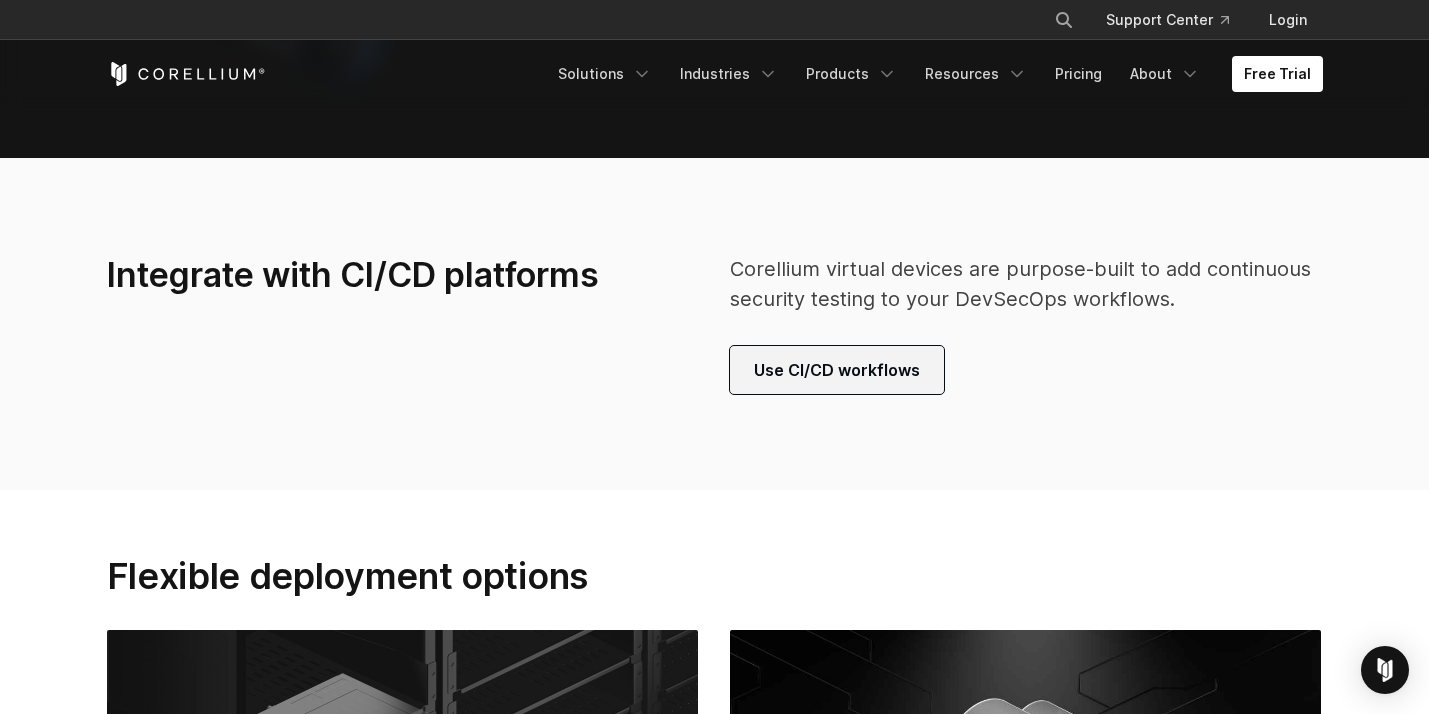 click on "Use CI/CD workflows" at bounding box center [837, 370] 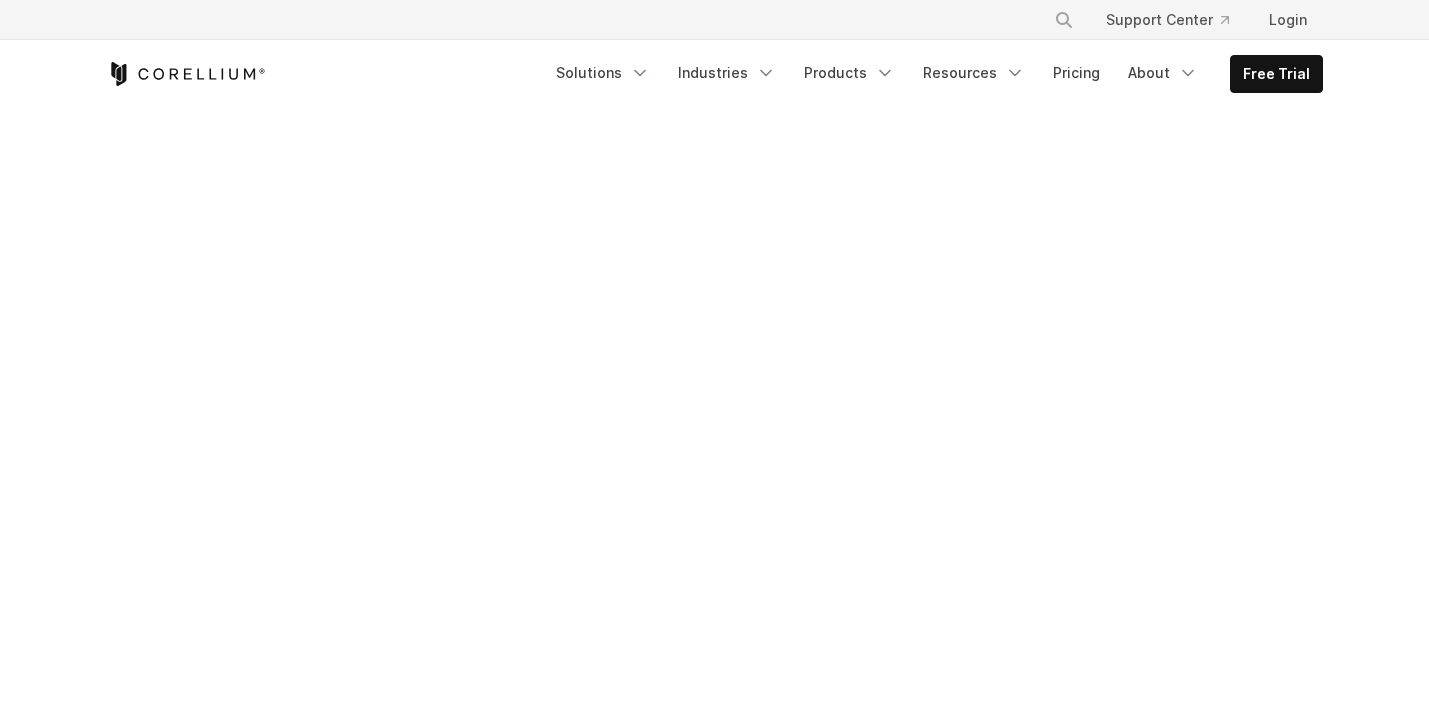 scroll, scrollTop: 0, scrollLeft: 0, axis: both 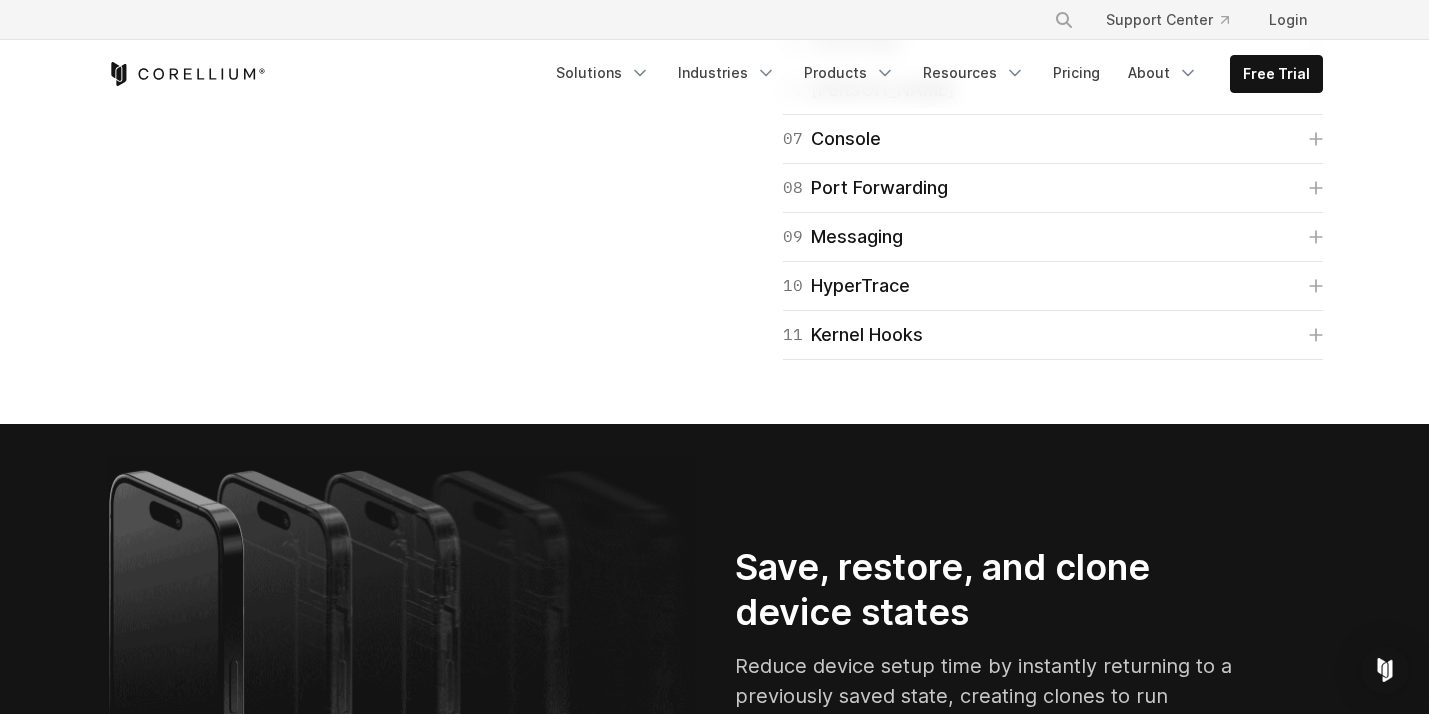 click on "01
Connect" at bounding box center (1053, -155) 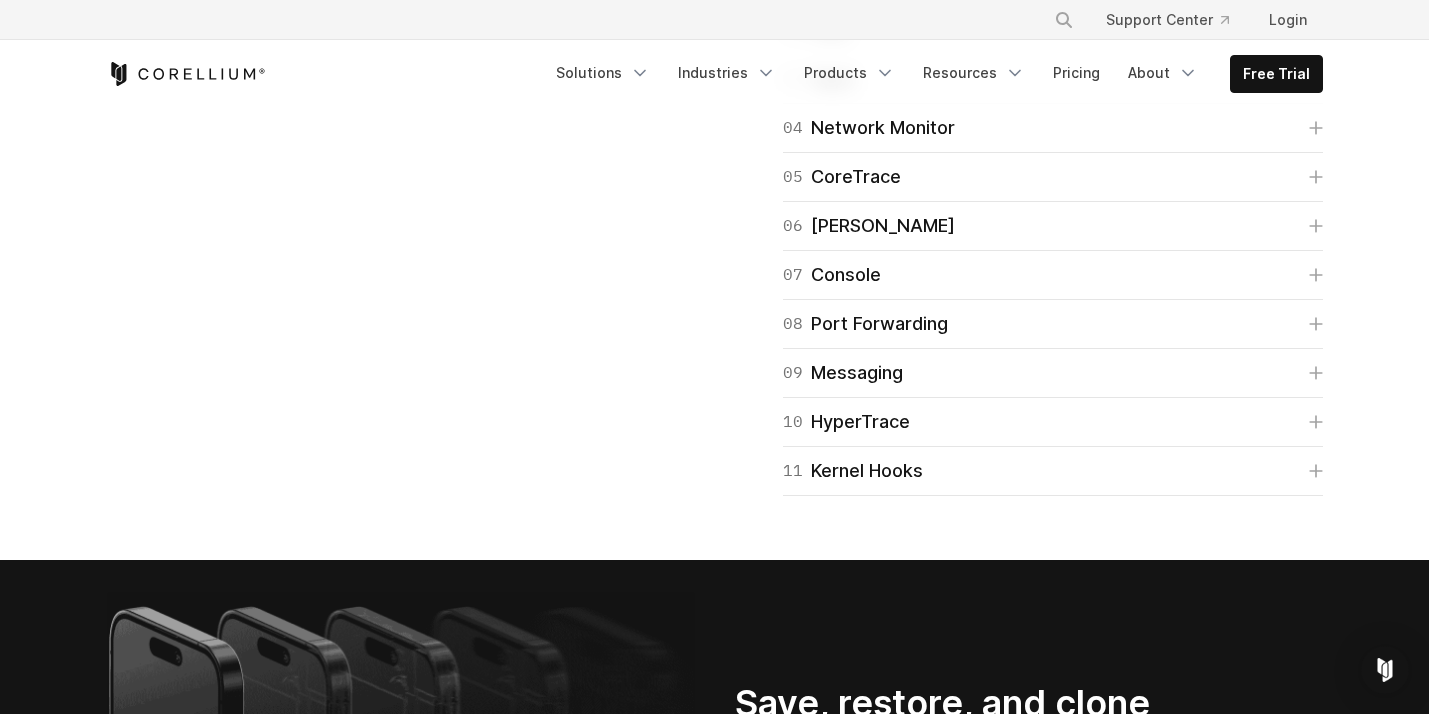 click on "01
Connect" at bounding box center [1053, -155] 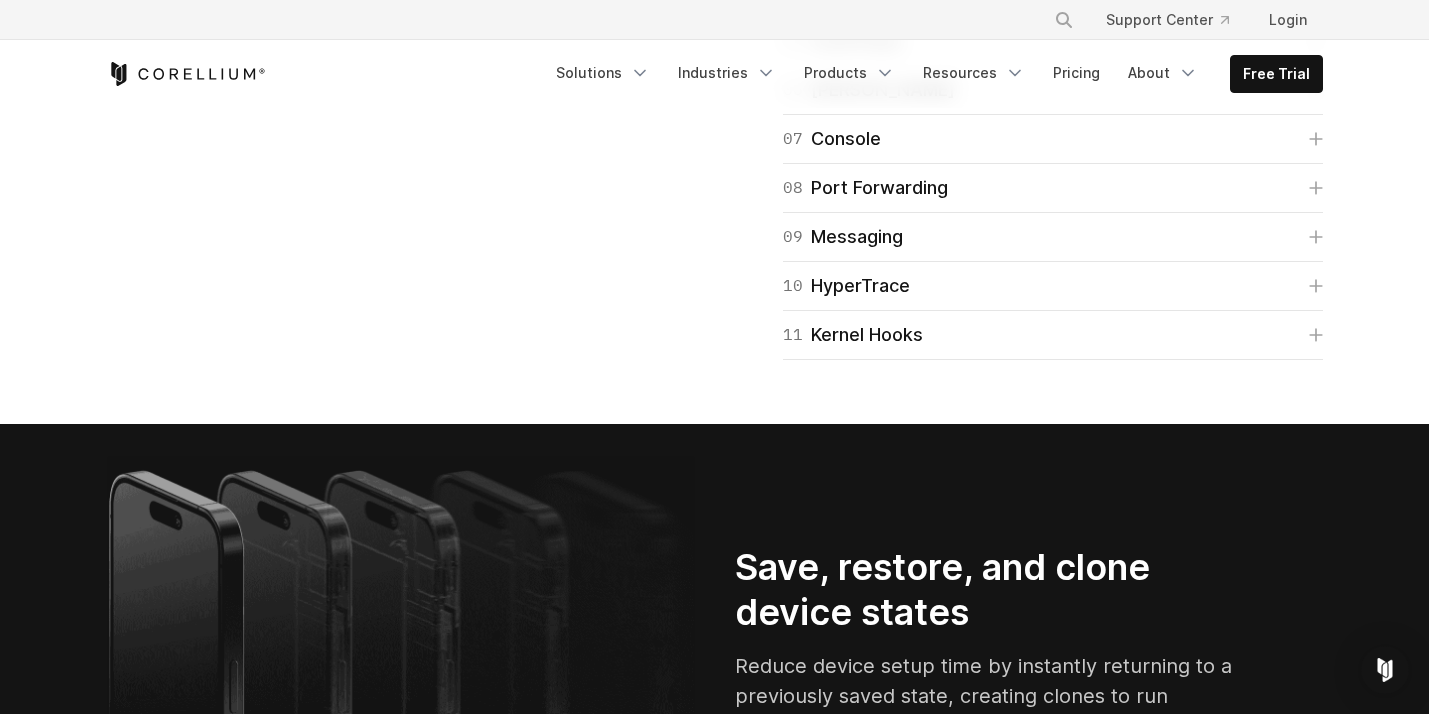 click on "02
Files" at bounding box center (1053, -106) 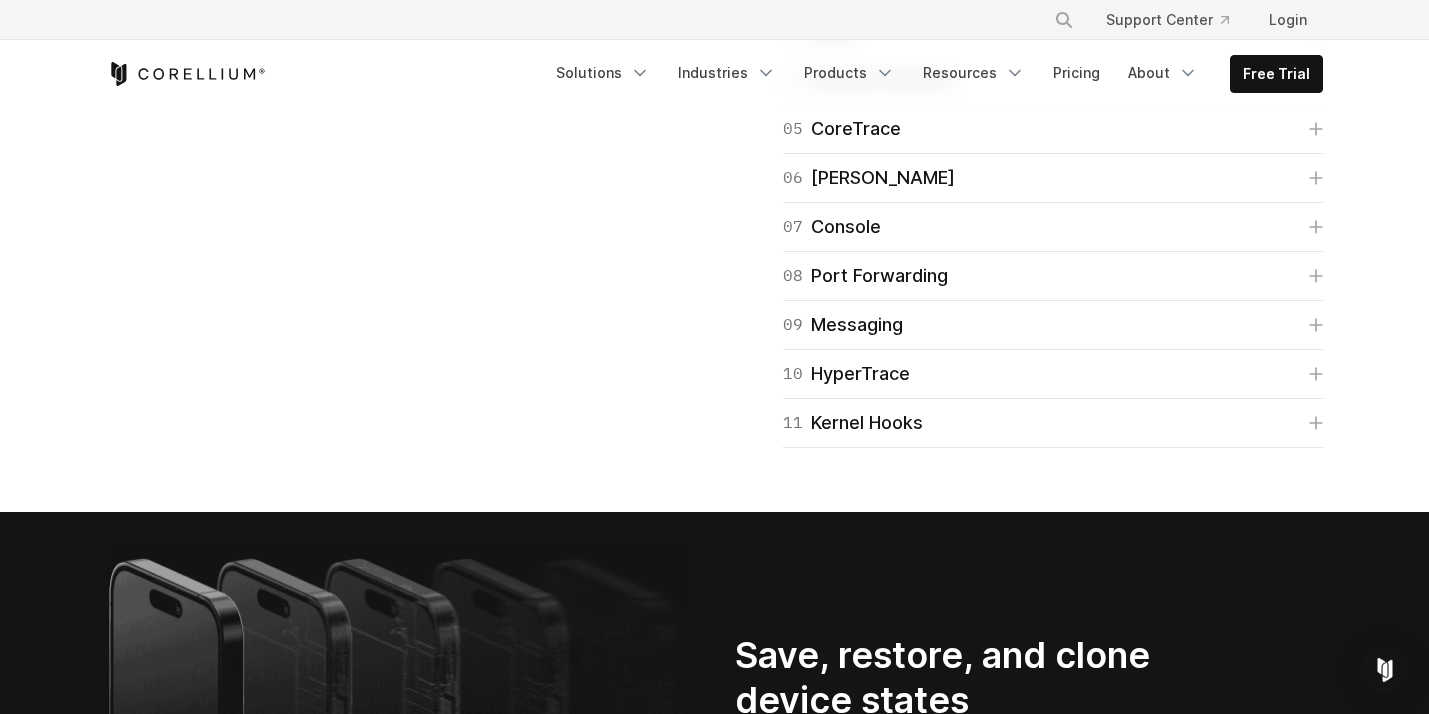 click on "02
Files" at bounding box center (1053, -106) 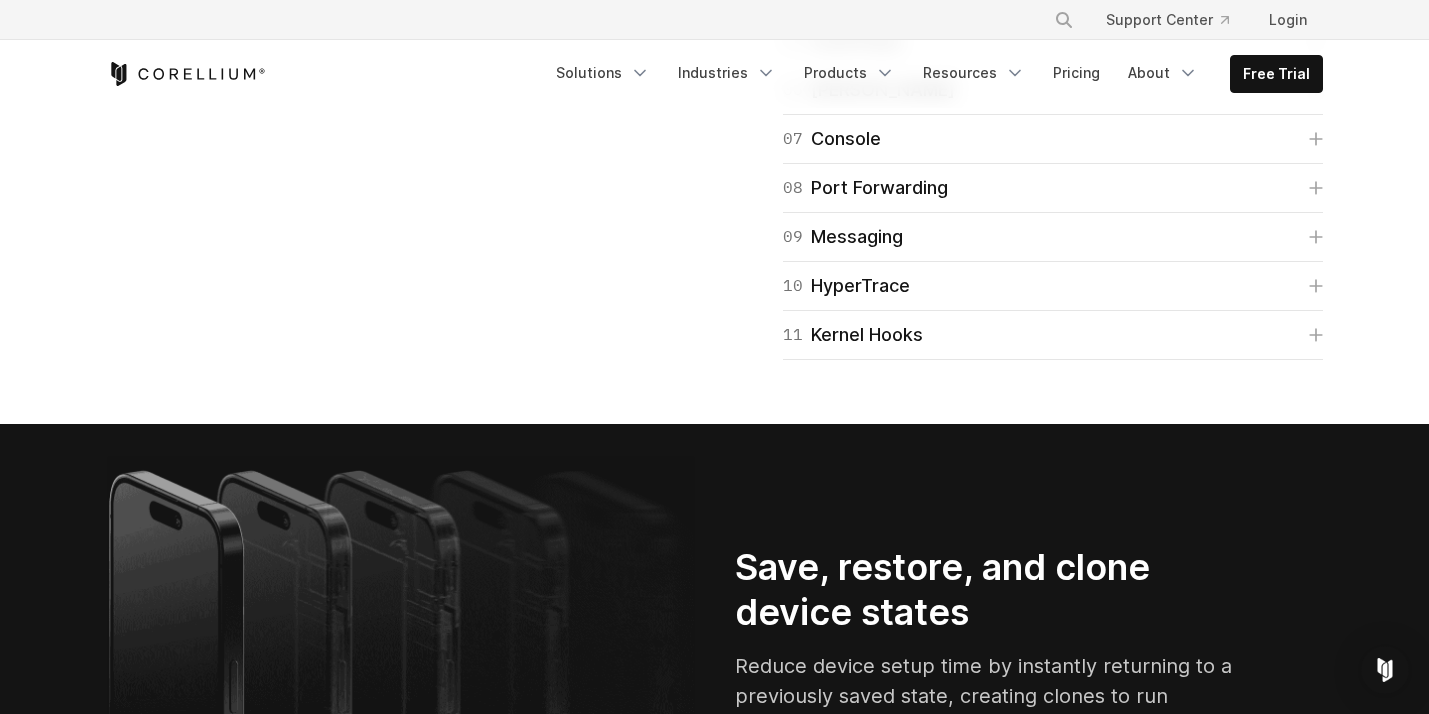 click on "Designed for discovery
Our built-in tools help you research, debug, test, and explore digital twins of physical devices." at bounding box center (401, -118) 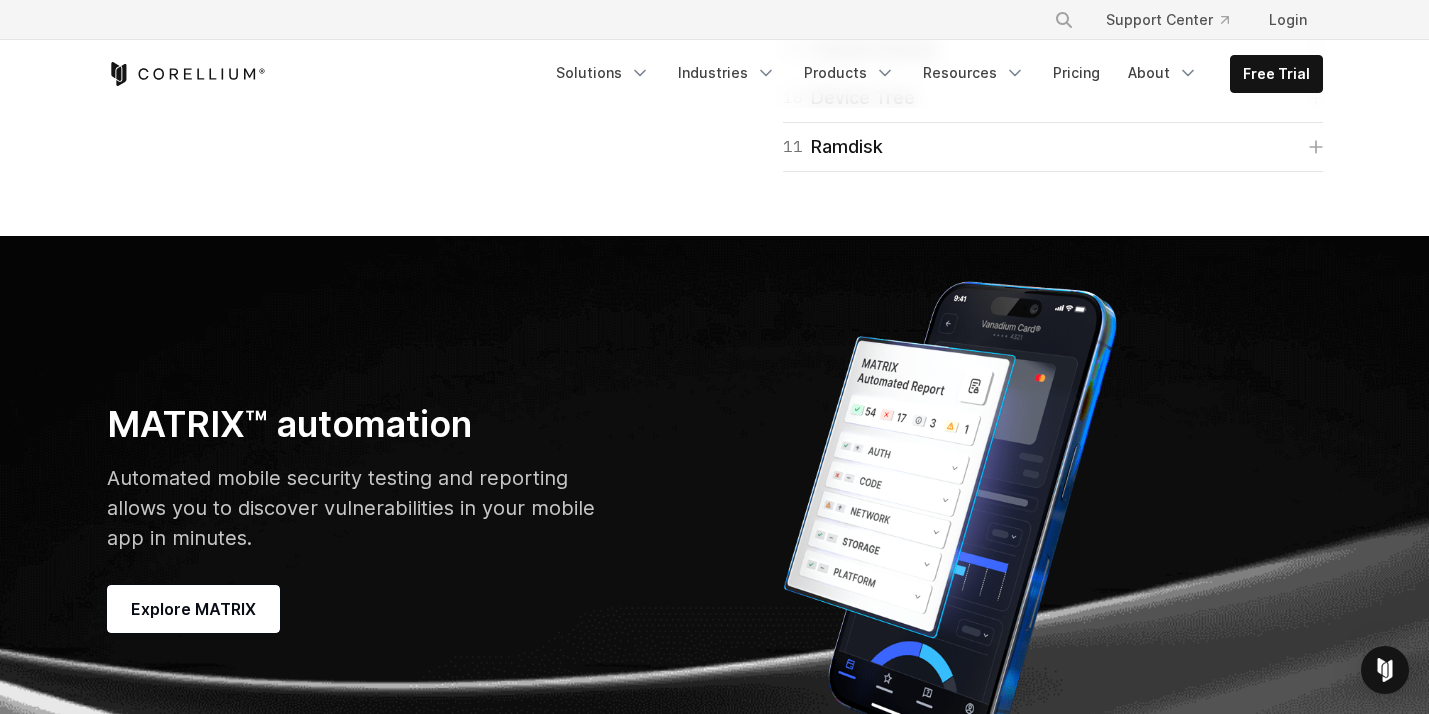 scroll, scrollTop: 5500, scrollLeft: 0, axis: vertical 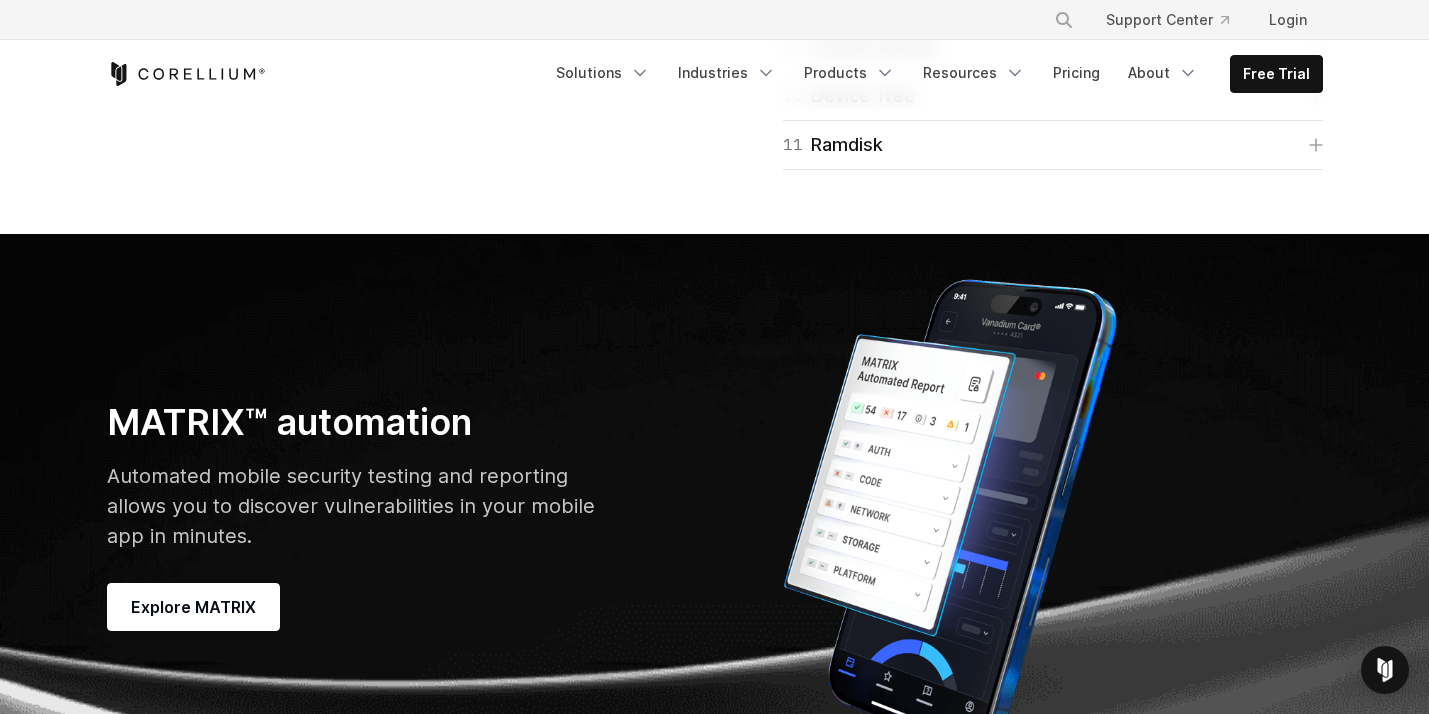 click on "01
Device IDs" at bounding box center (1053, -345) 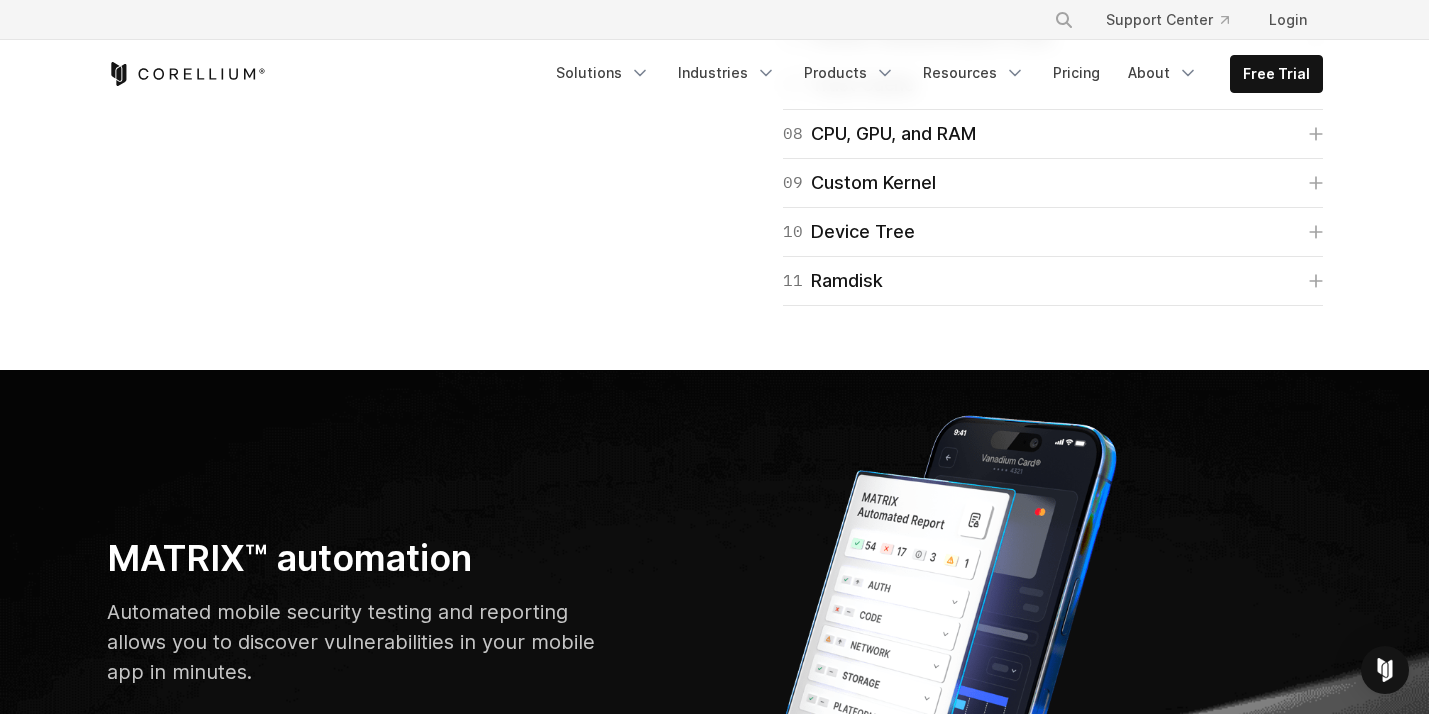 click on "01
Device IDs" at bounding box center [1053, -345] 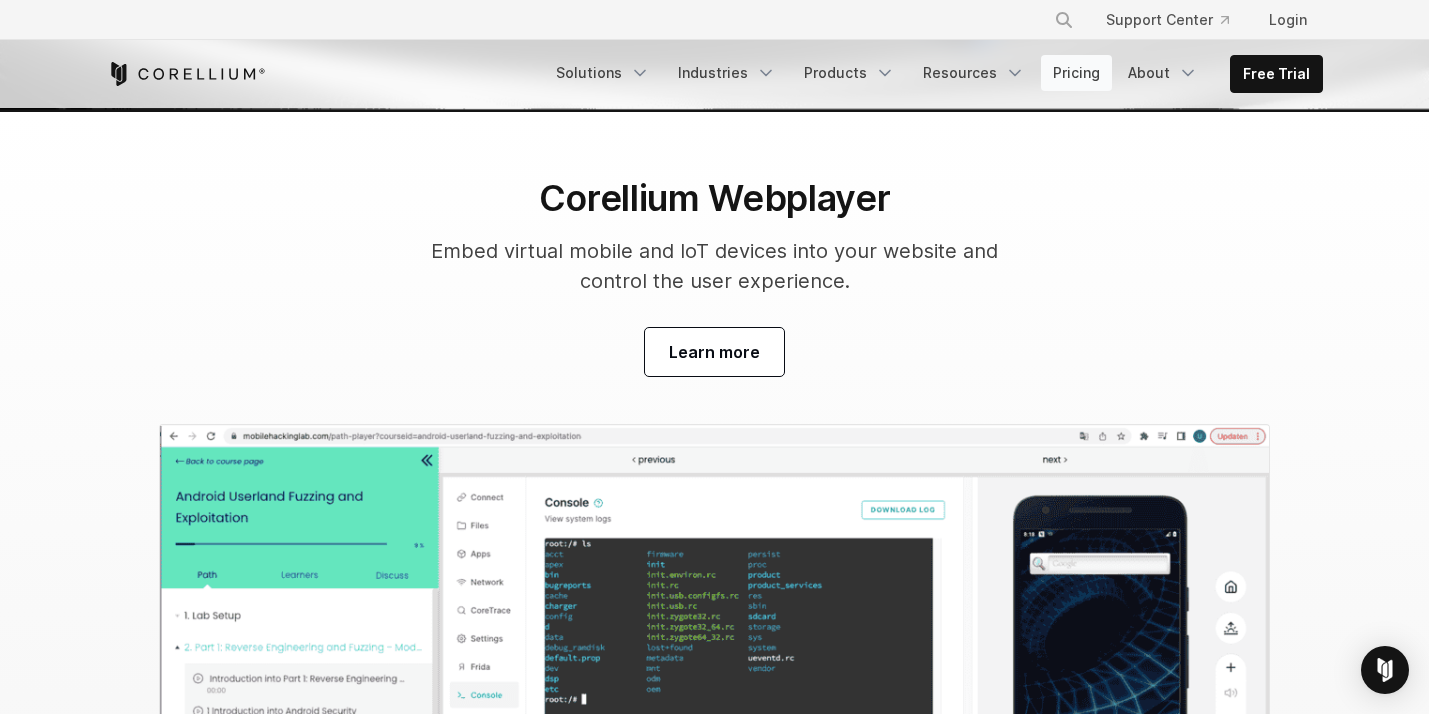 scroll, scrollTop: 6200, scrollLeft: 0, axis: vertical 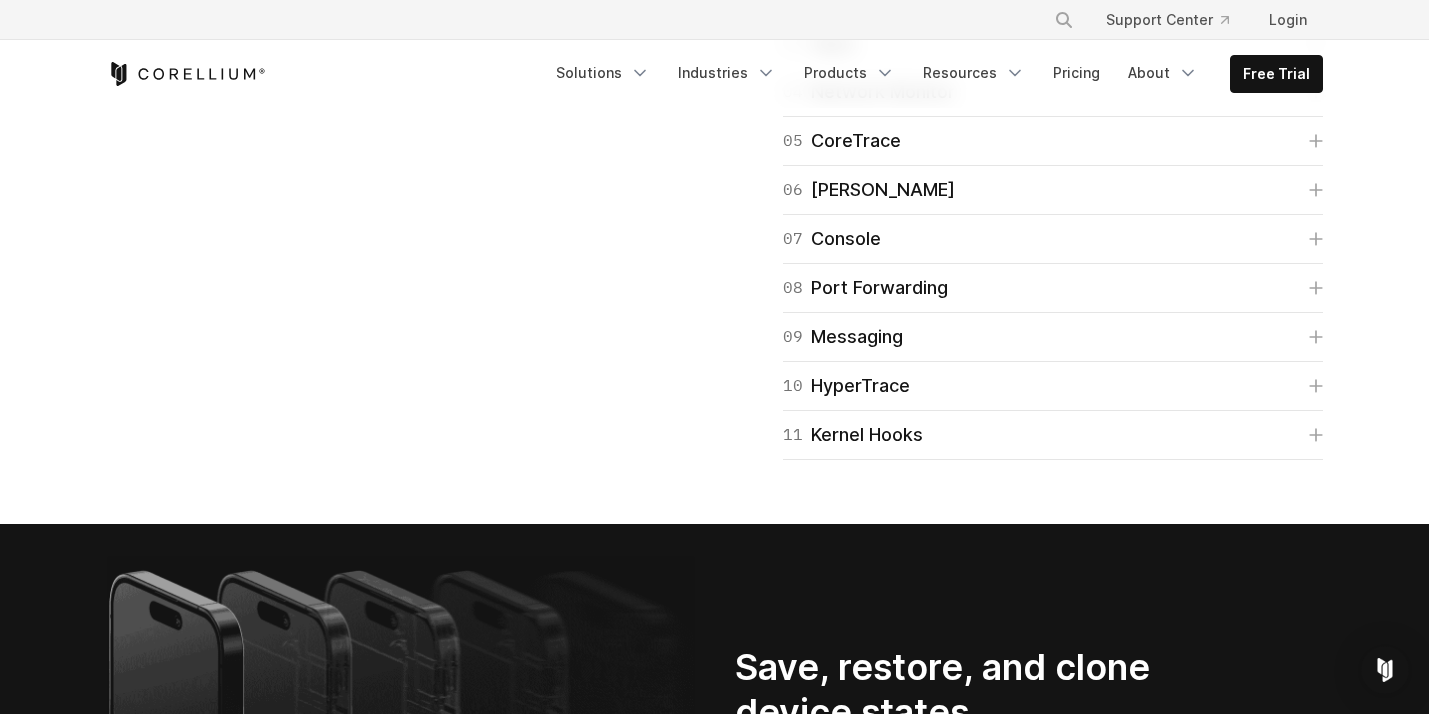 click on "01
Connect" at bounding box center (833, -55) 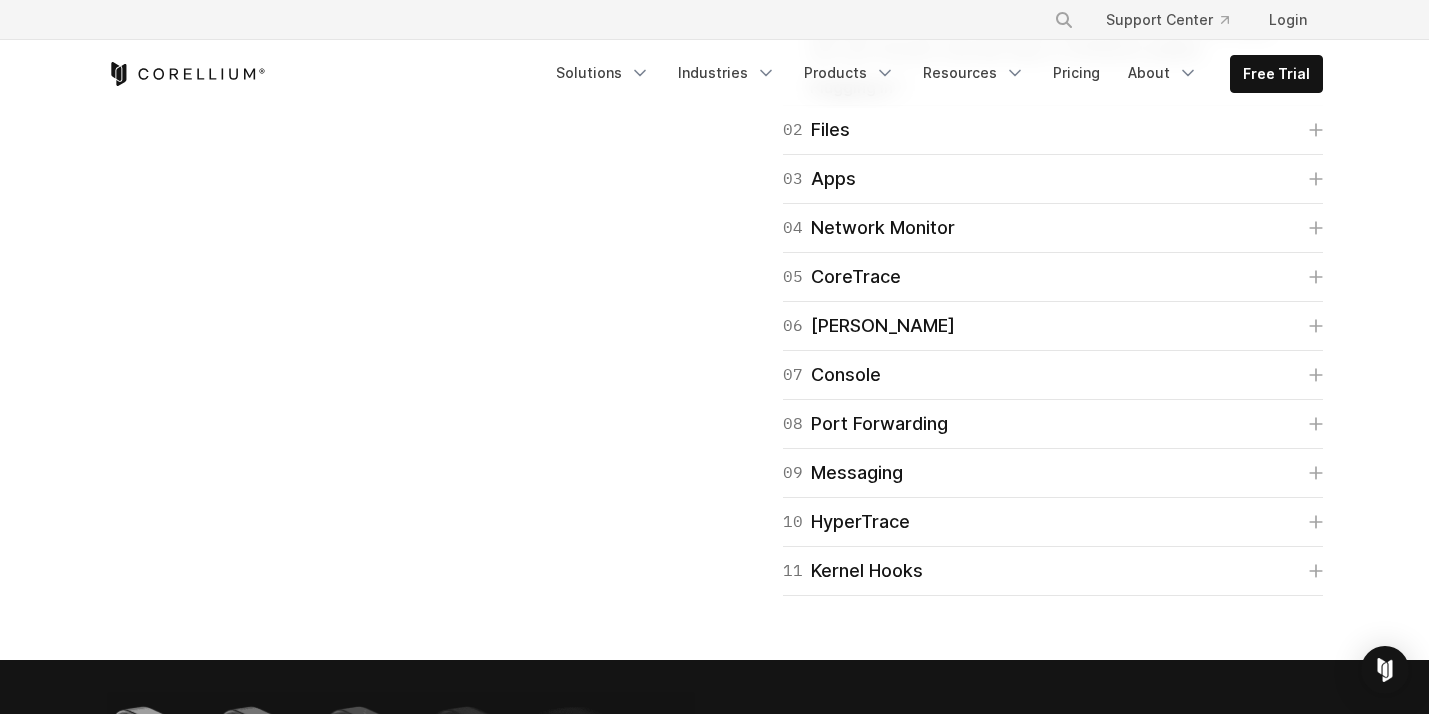 click on "01
Connect" at bounding box center [833, -55] 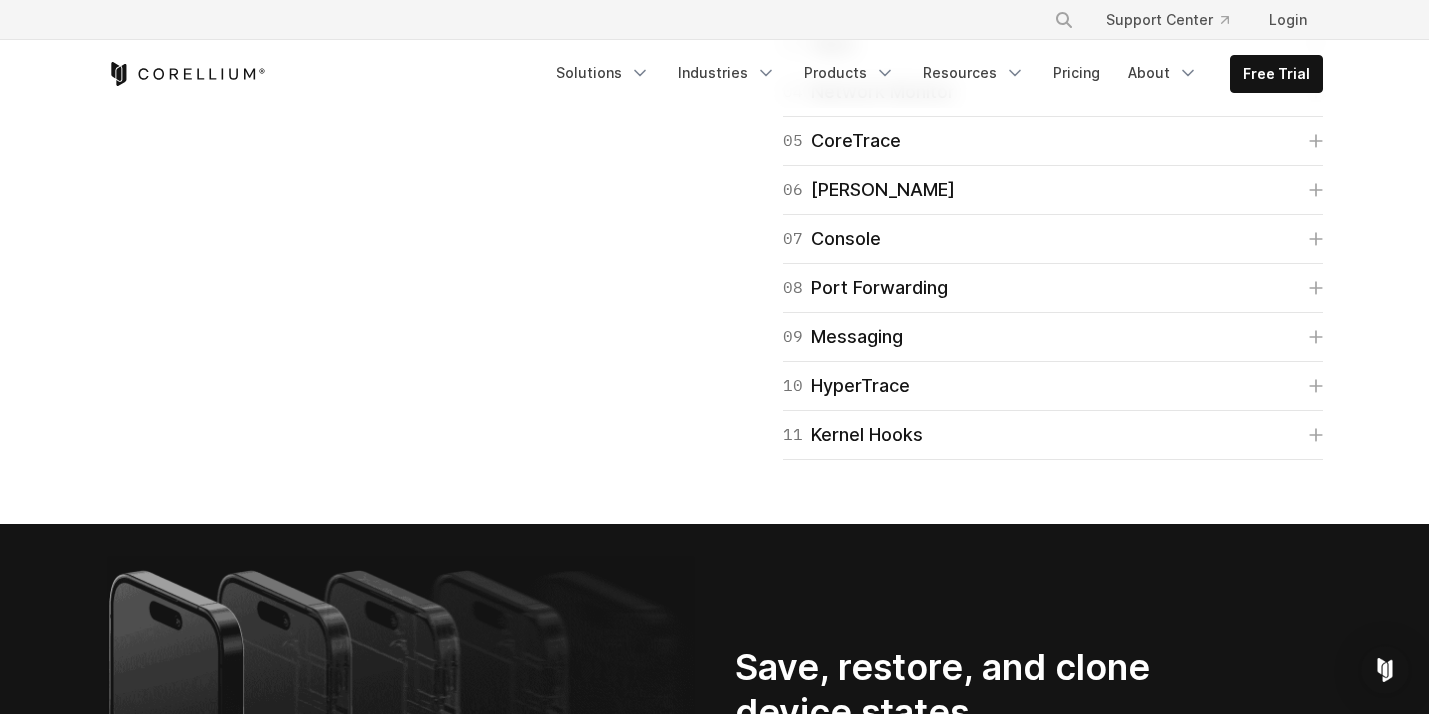 click on "02
Files" at bounding box center (1053, -6) 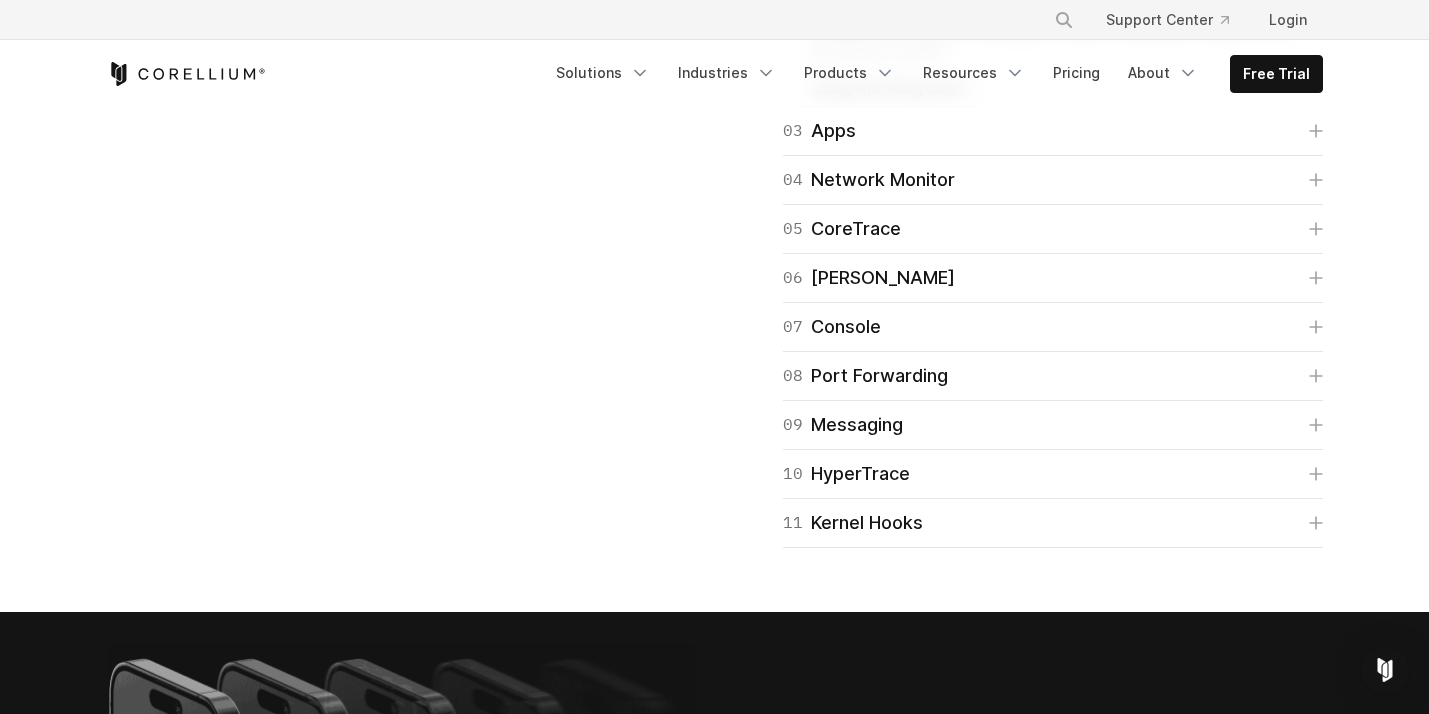 click on "02
Files" at bounding box center (1053, -6) 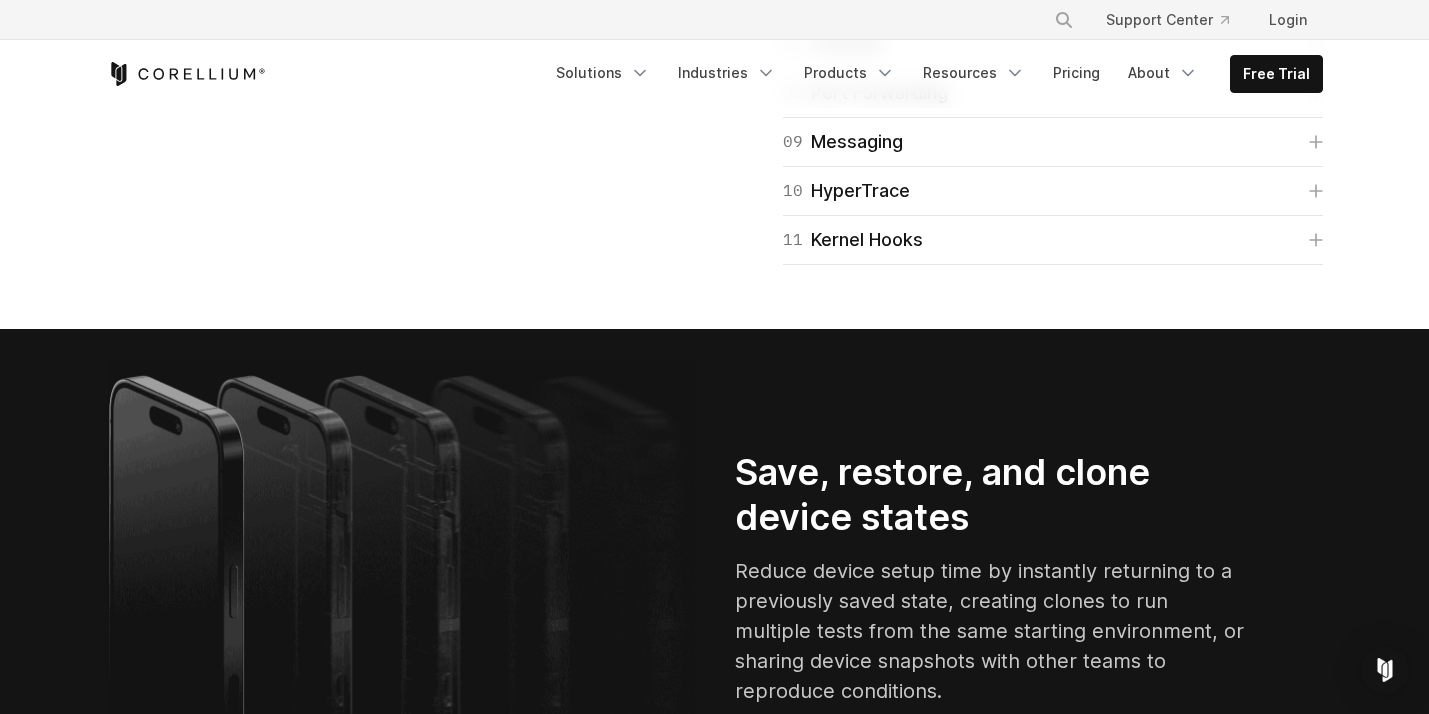 scroll, scrollTop: 3500, scrollLeft: 0, axis: vertical 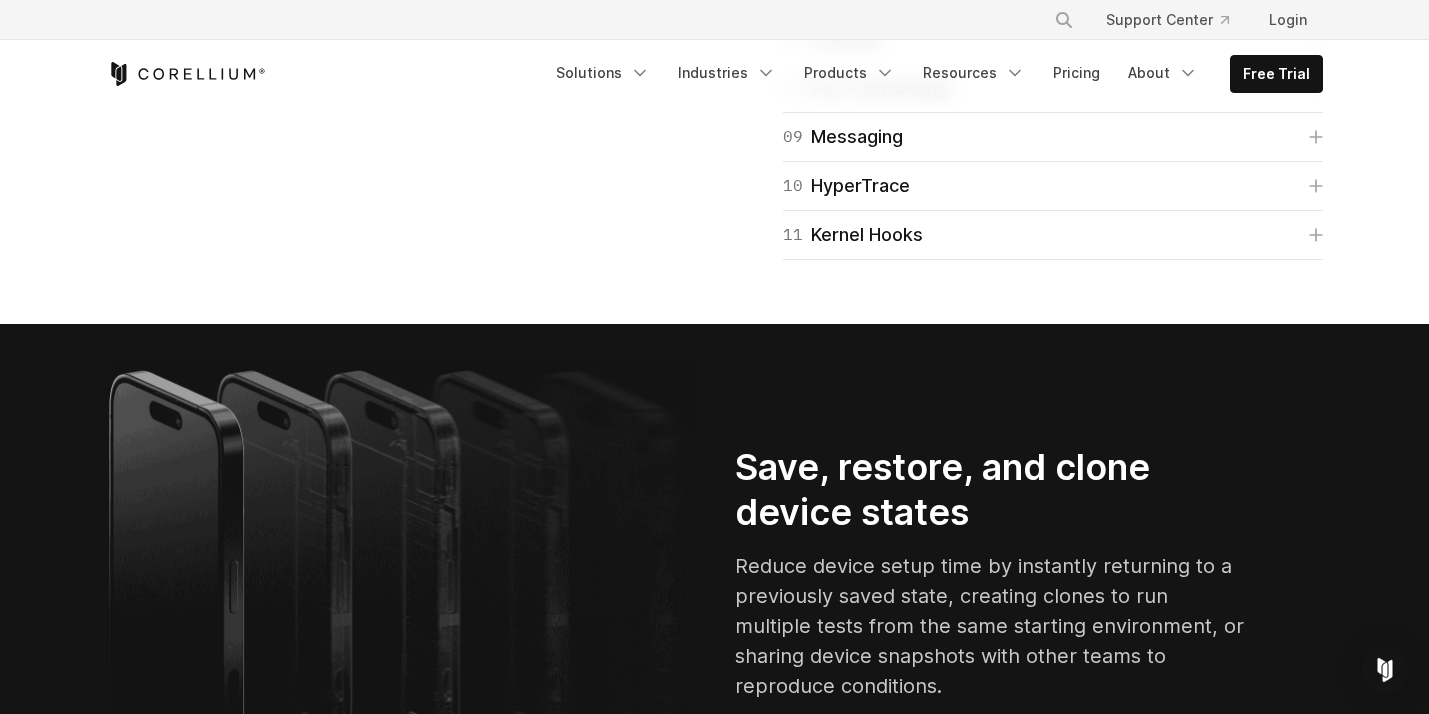 click on "03
Apps" at bounding box center [1053, -157] 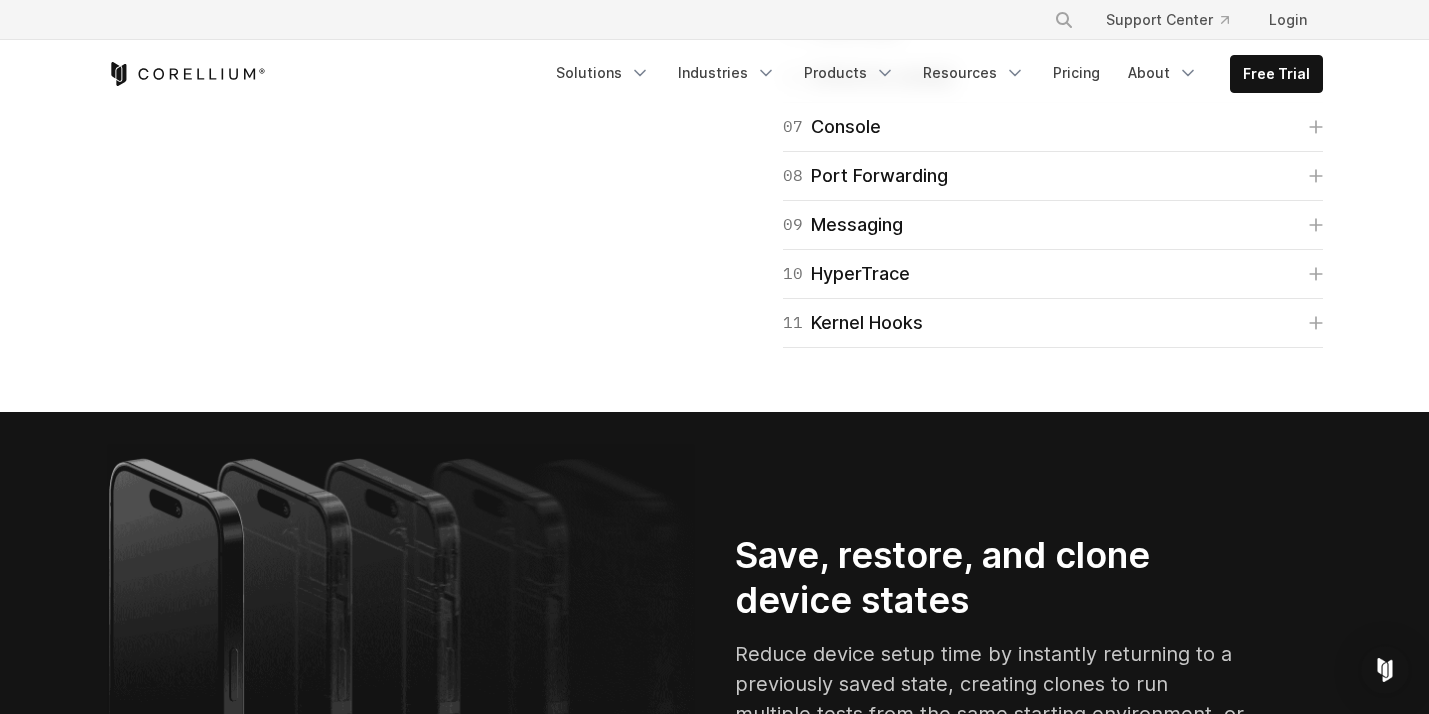 click on "03
Apps" at bounding box center (1053, -157) 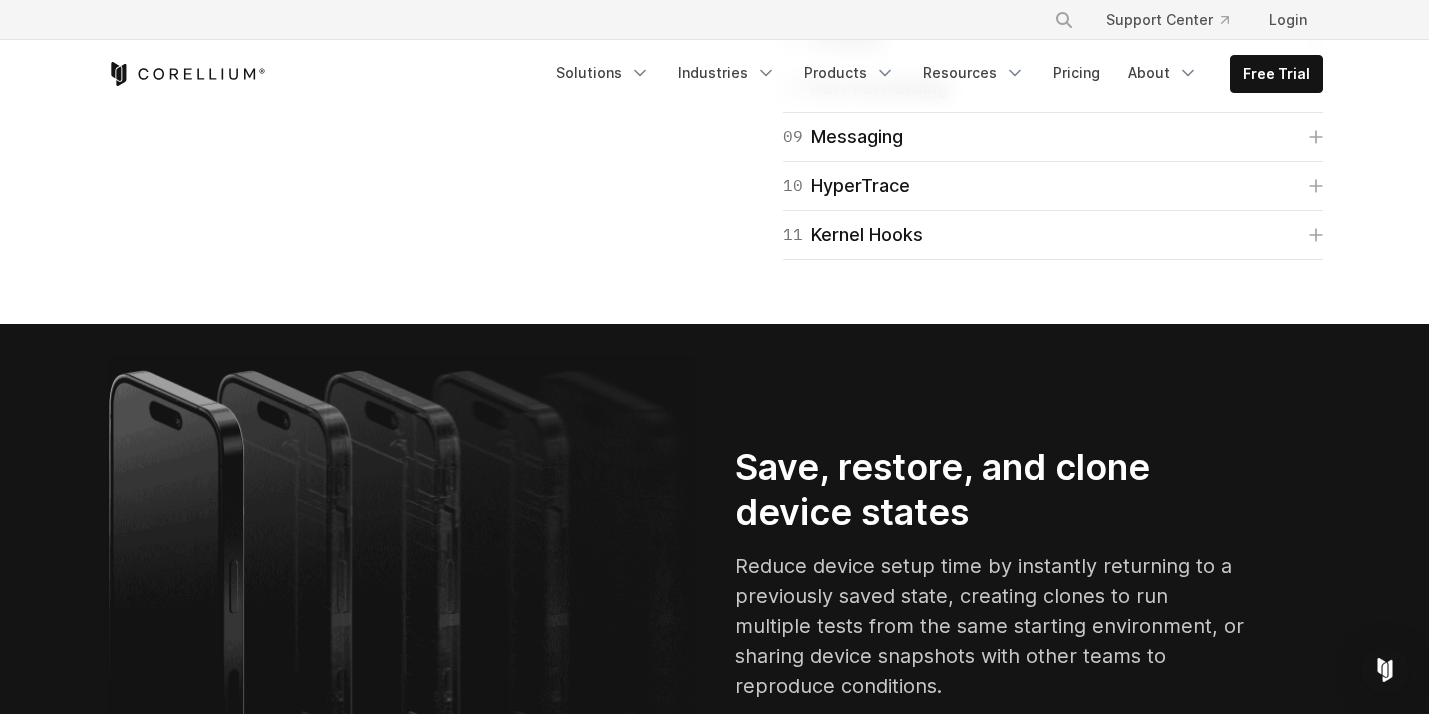 click on "04
Network Monitor" at bounding box center (869, -108) 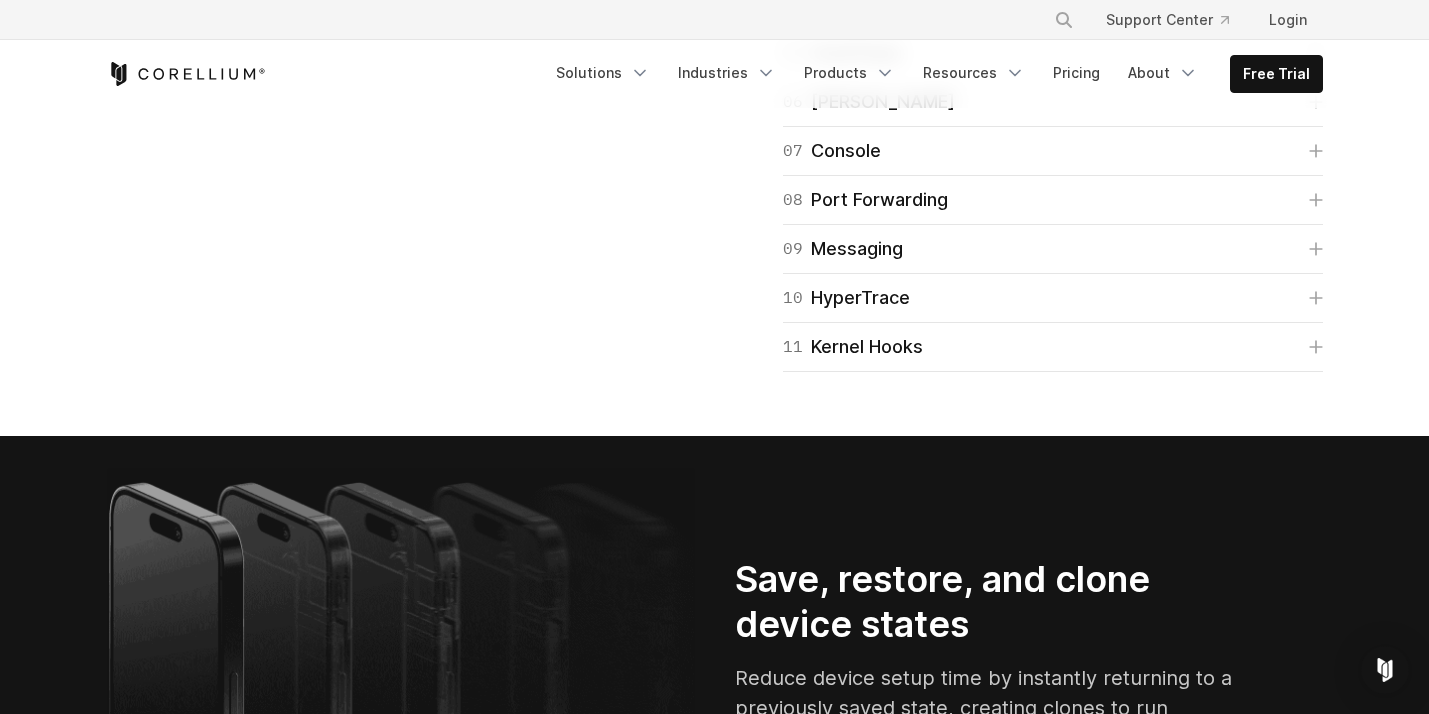 click on "04
Network Monitor" at bounding box center [869, -108] 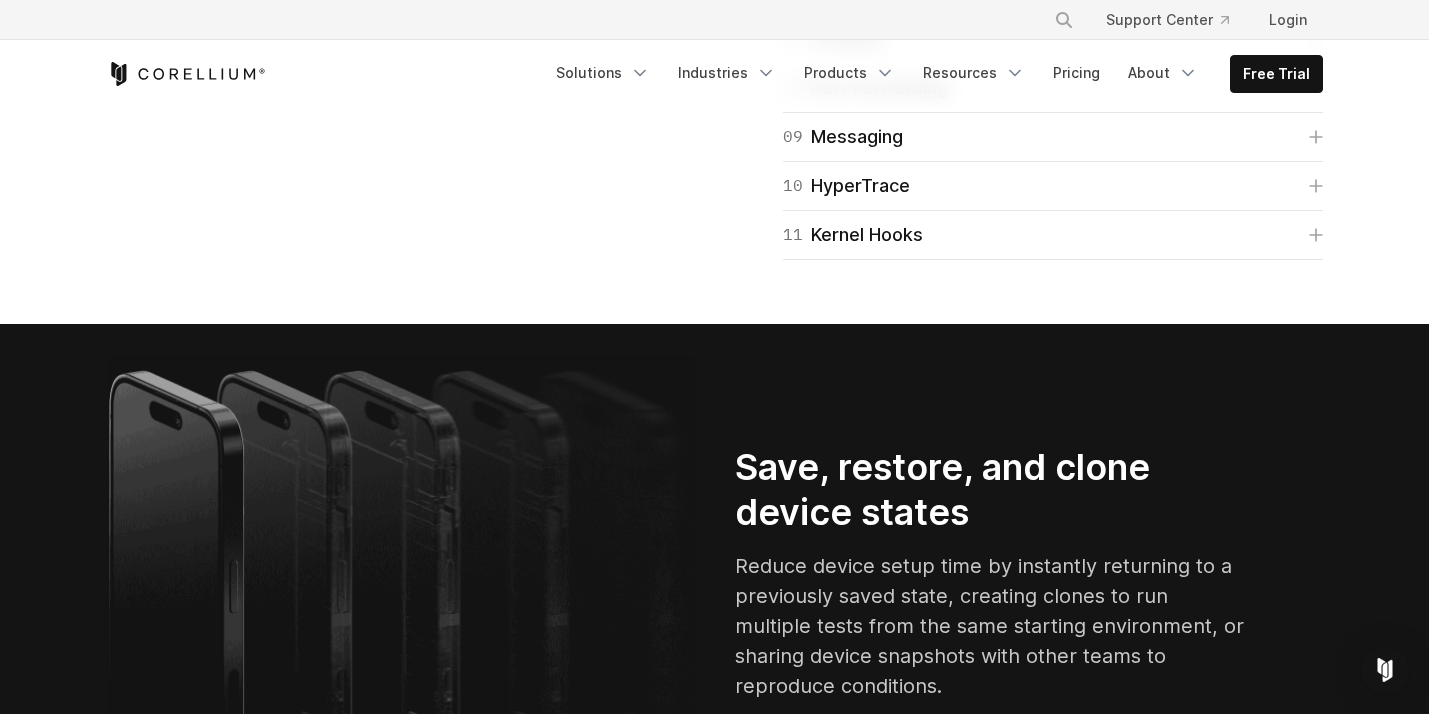 click on "05
CoreTrace" at bounding box center [842, -59] 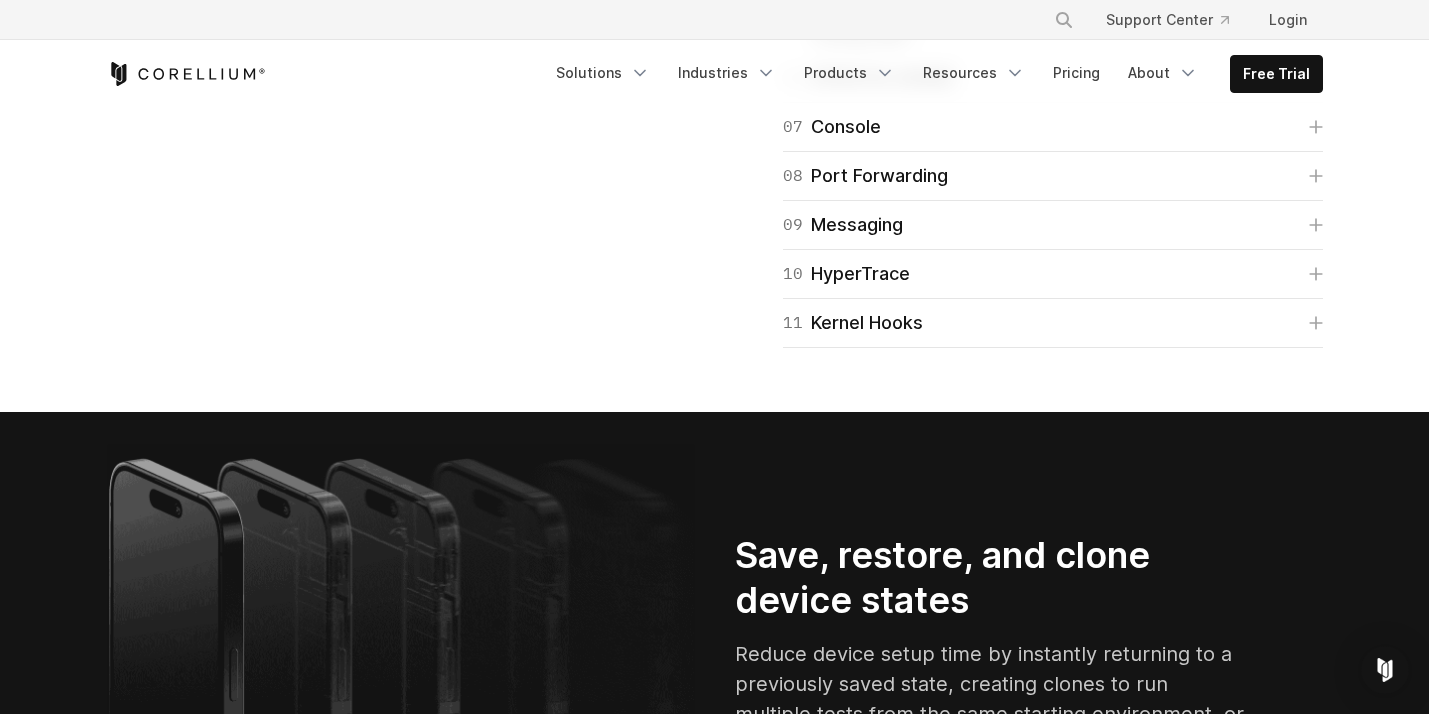 click on "05
CoreTrace" at bounding box center [842, -59] 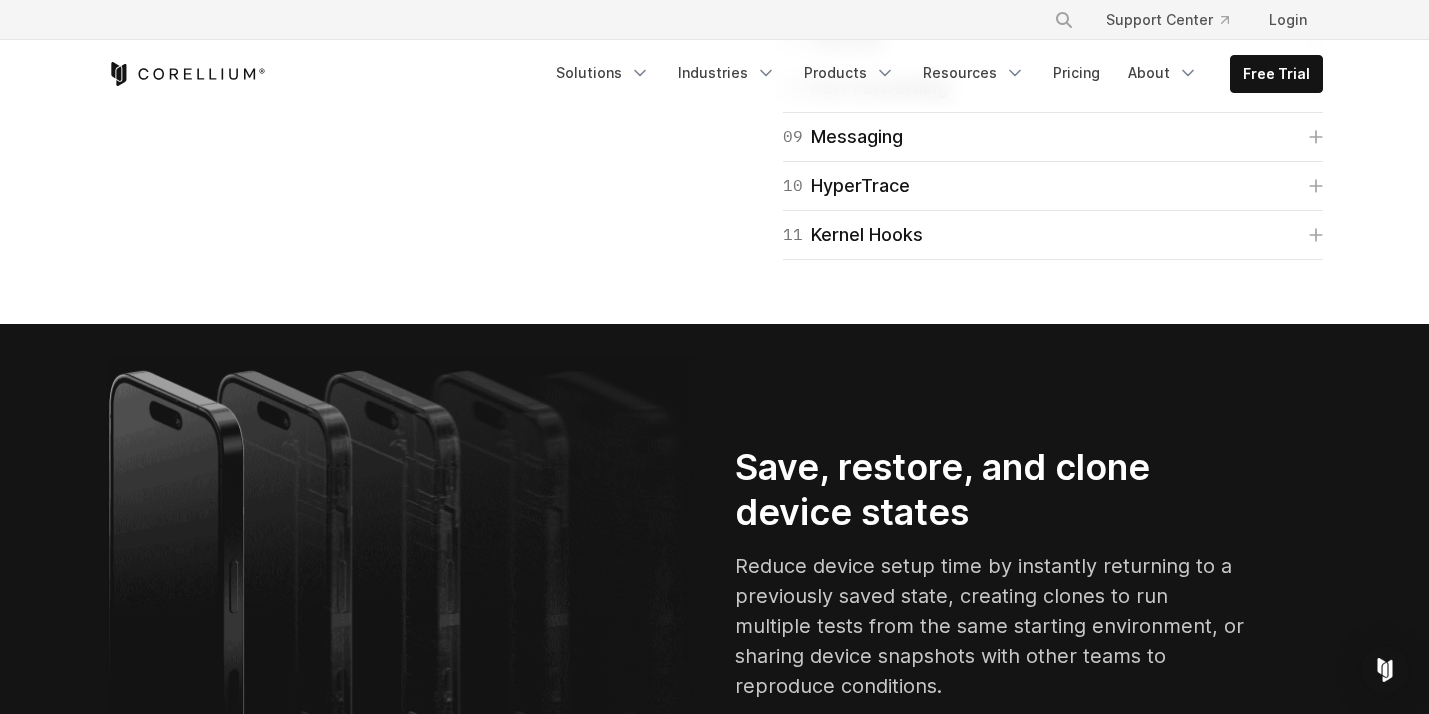 click on "06
Frida" at bounding box center (1053, -10) 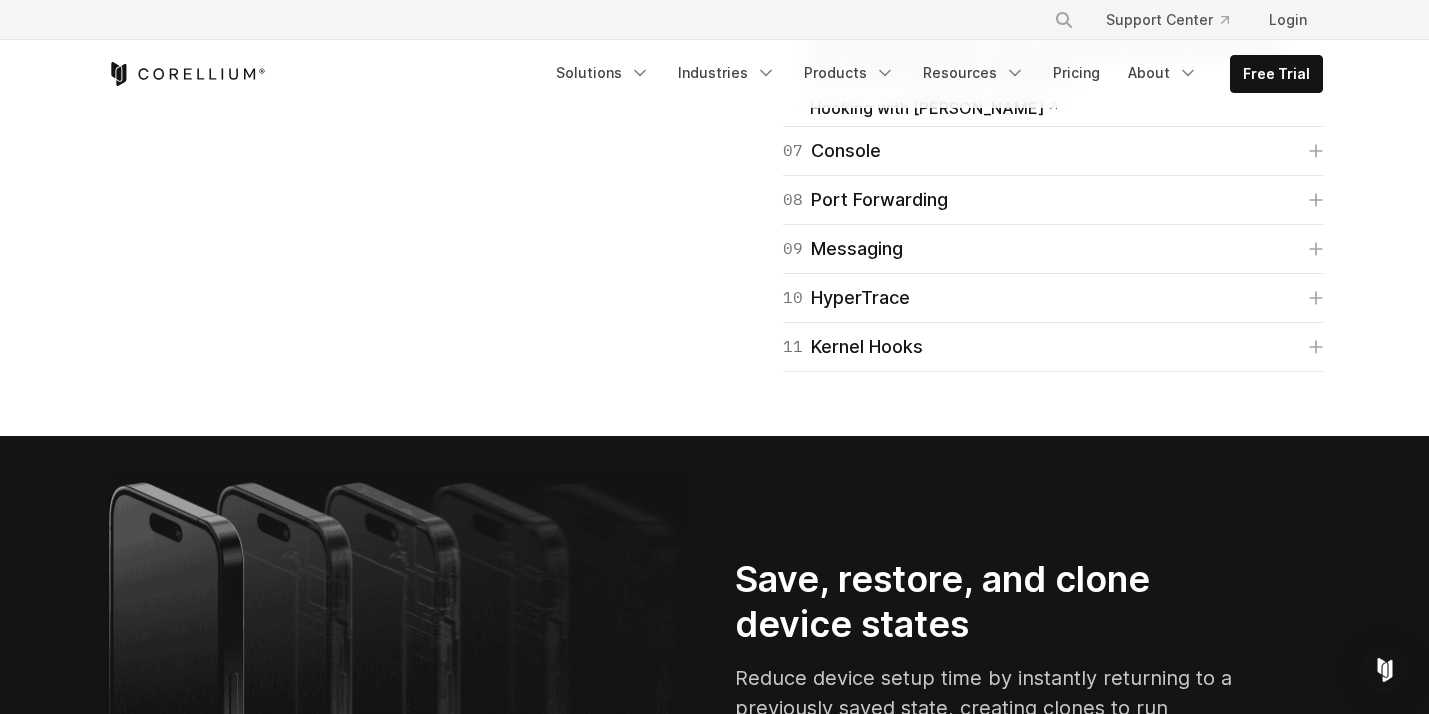click on "06
Frida" at bounding box center (1053, -10) 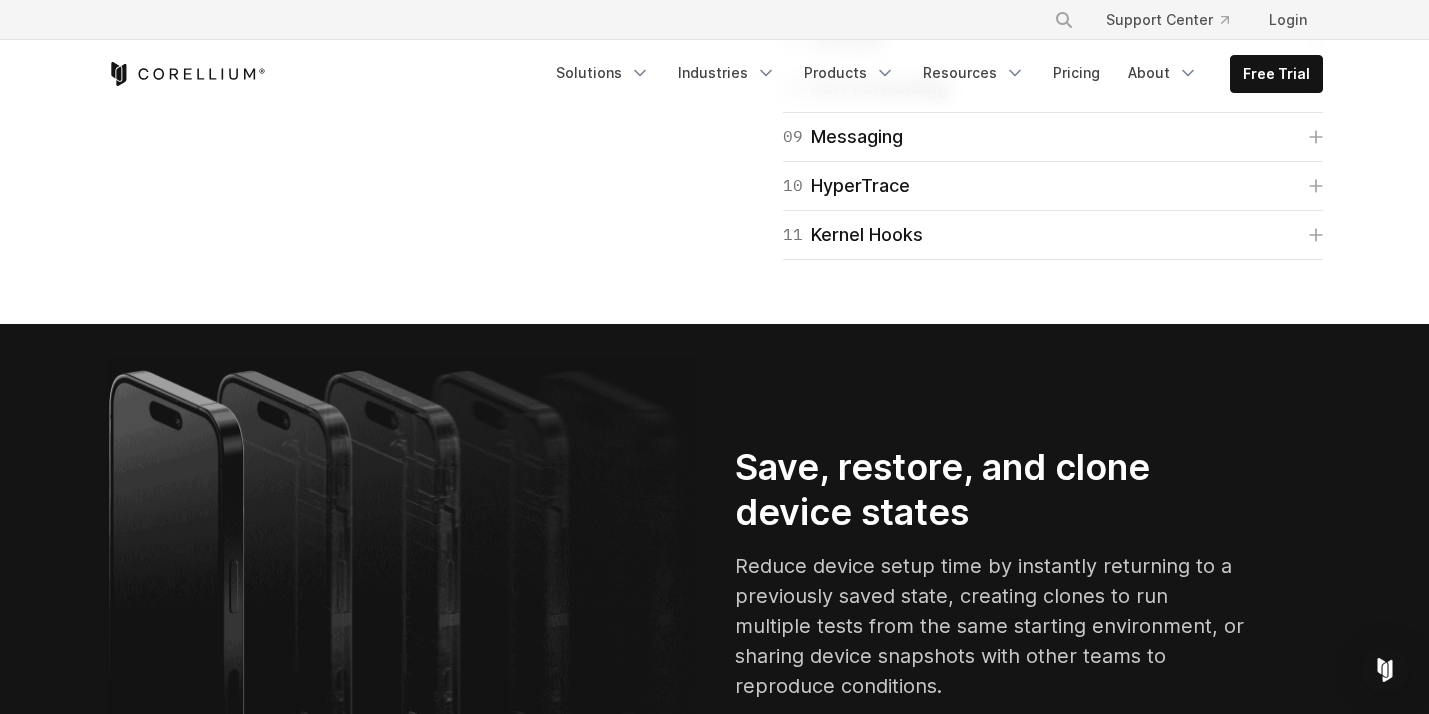 scroll, scrollTop: 3600, scrollLeft: 0, axis: vertical 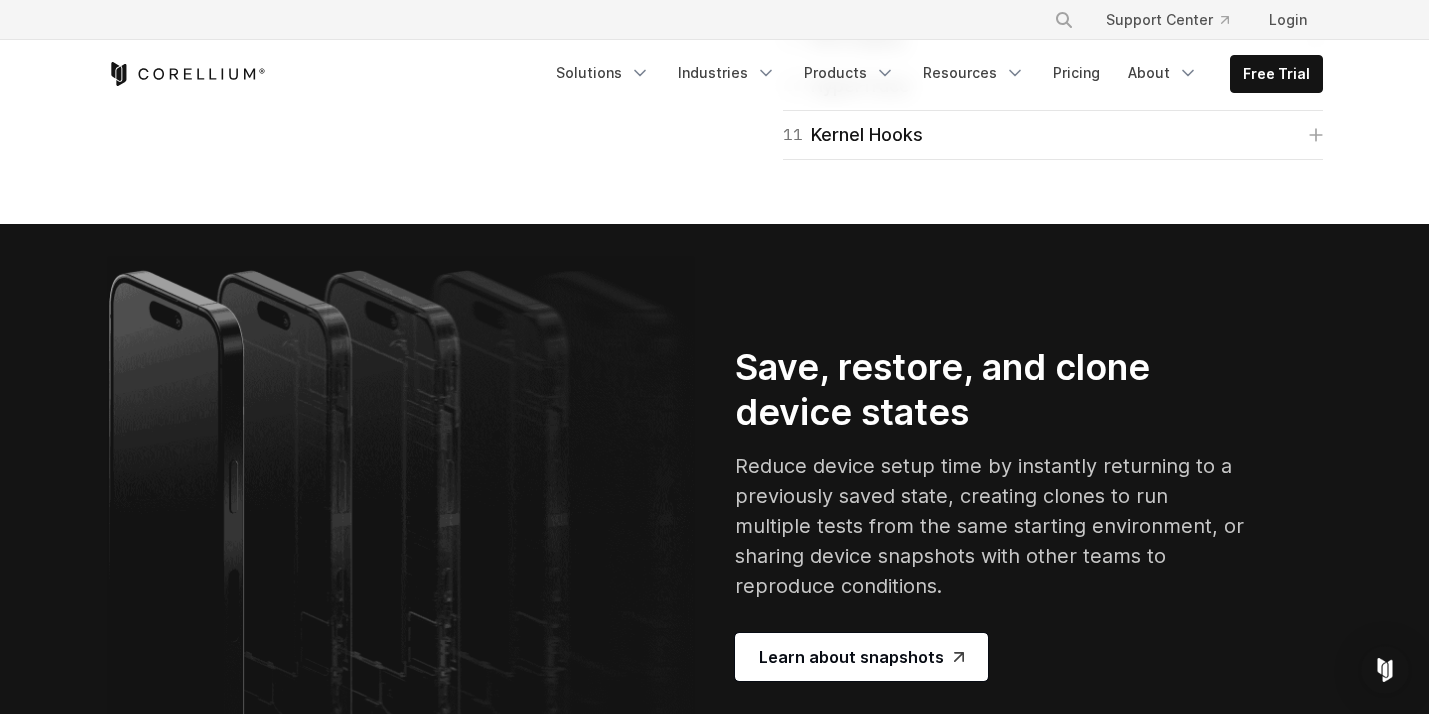 click on "08
Port Forwarding" at bounding box center [865, -12] 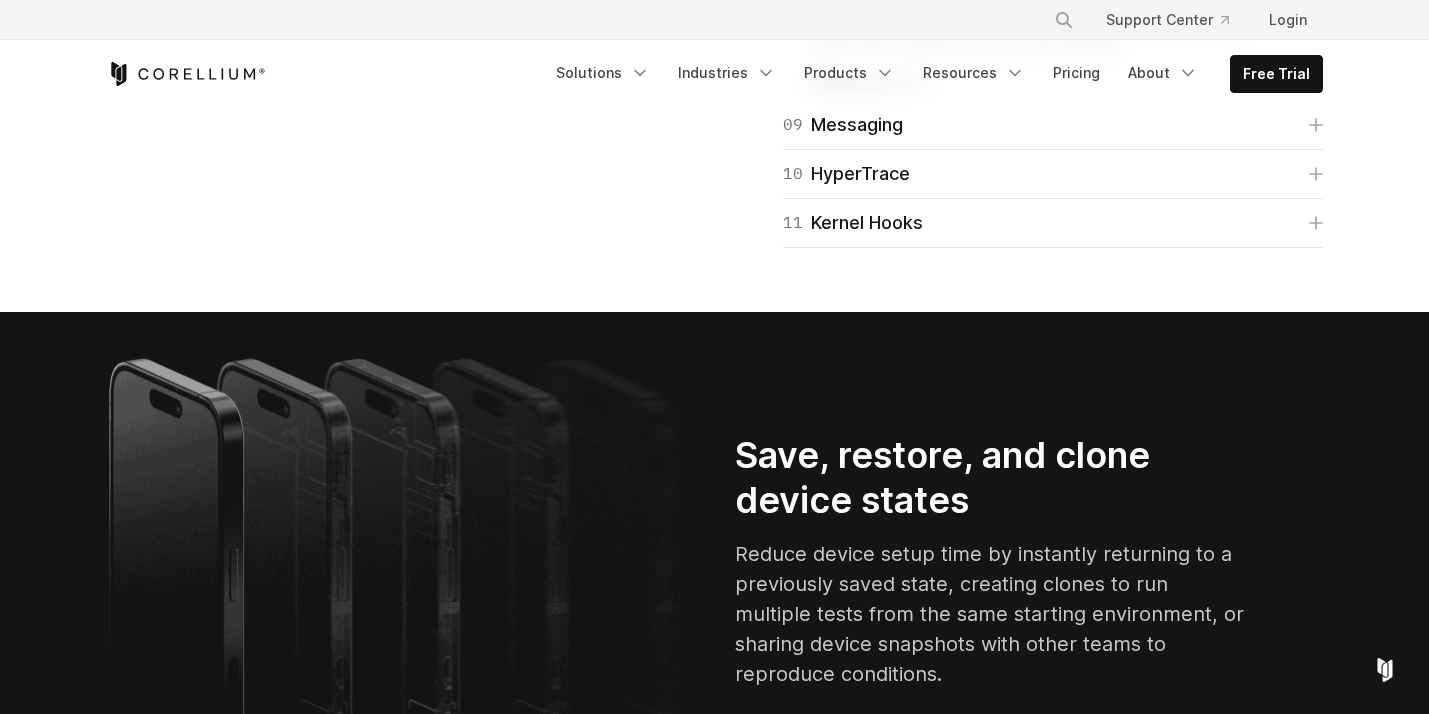 click on "08
Port Forwarding" at bounding box center [865, -12] 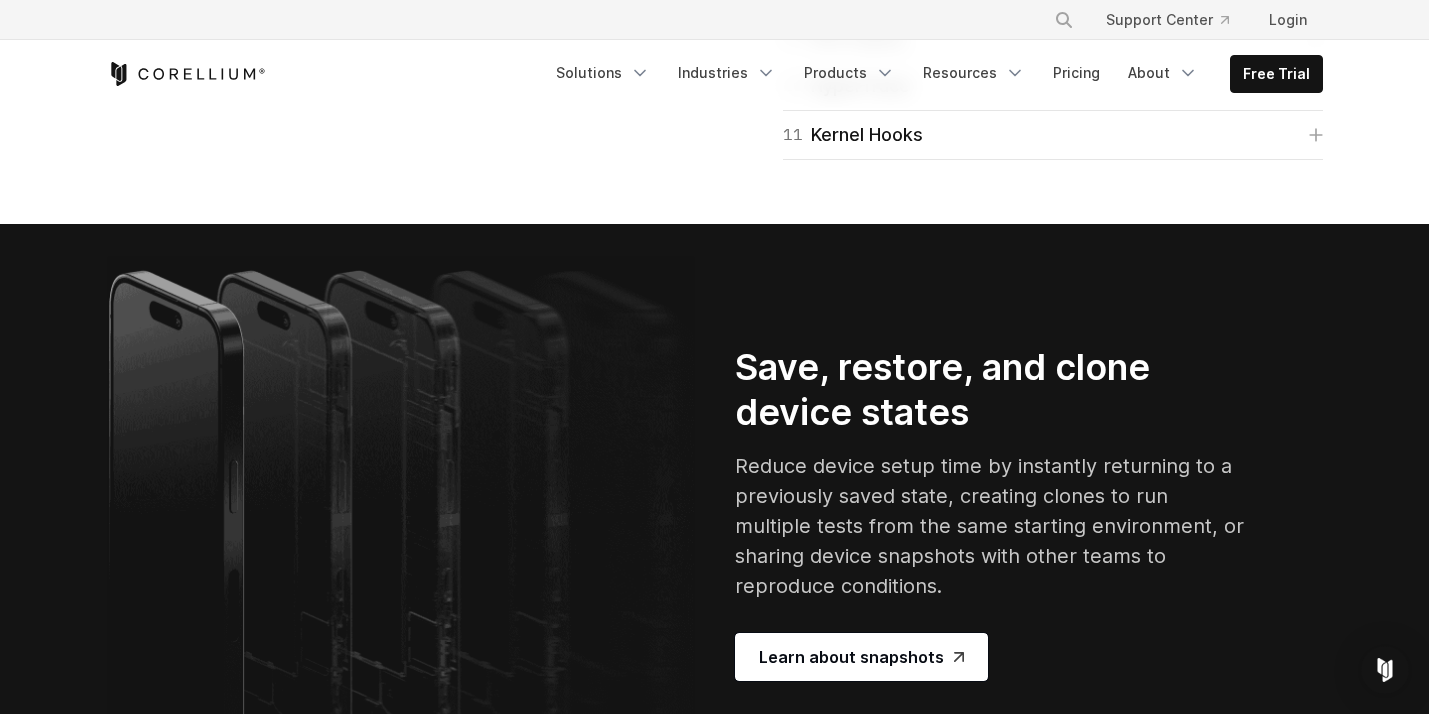 click on "09
Messaging" at bounding box center (843, 37) 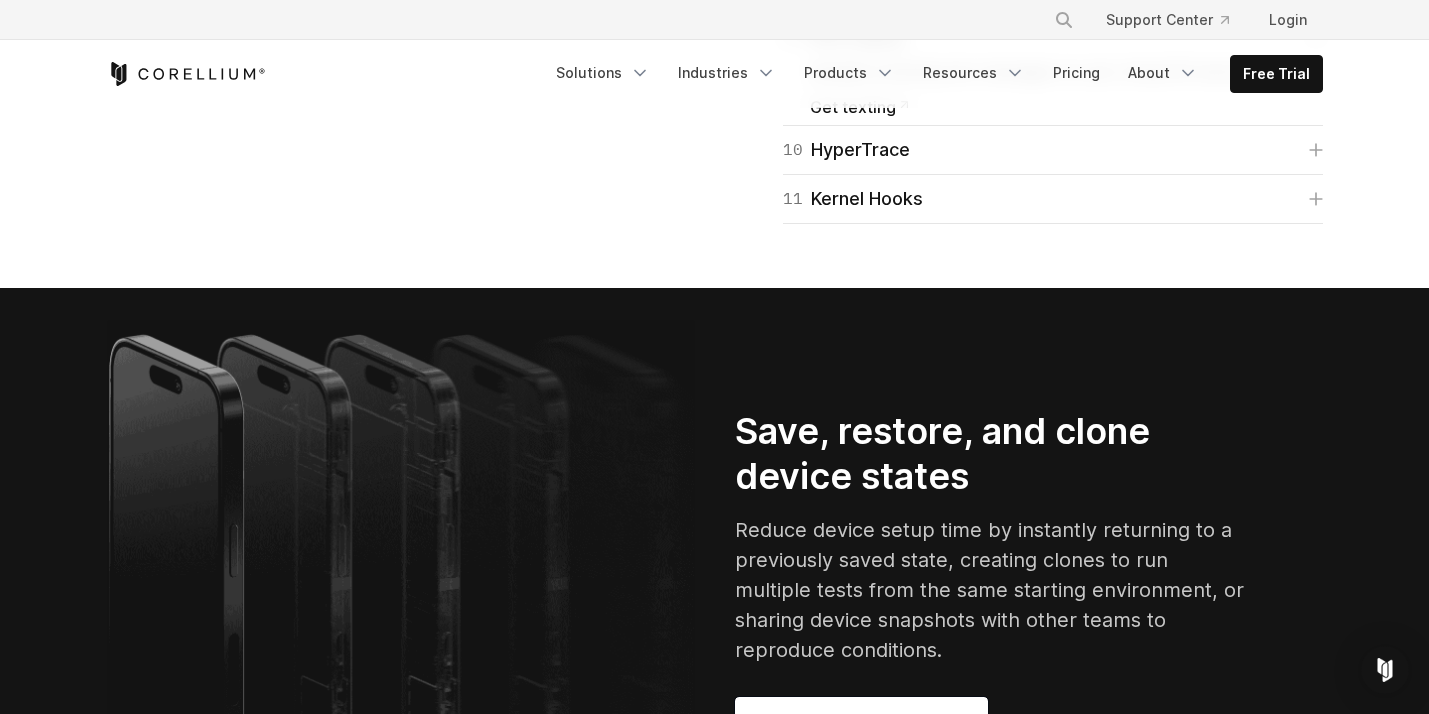 click on "09
Messaging" at bounding box center [843, 37] 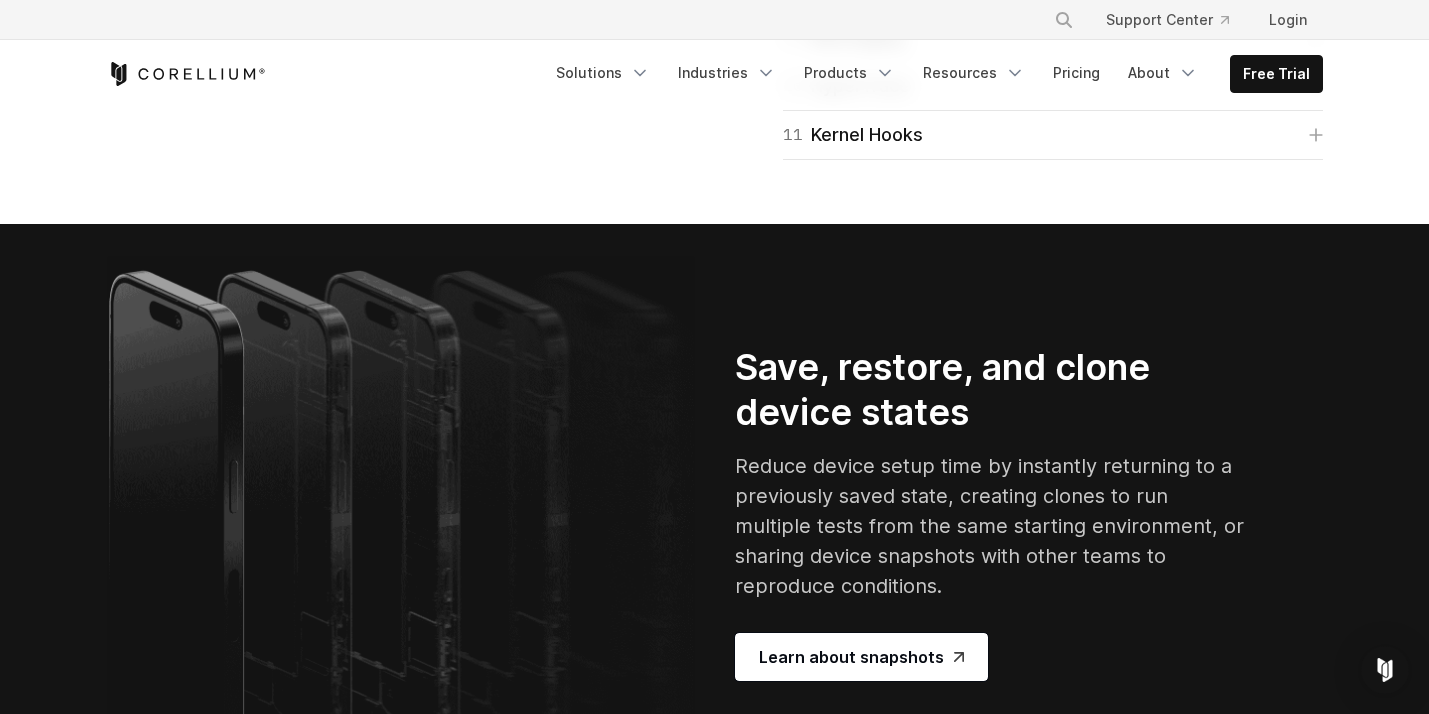 click on "10
HyperTrace" at bounding box center [846, 86] 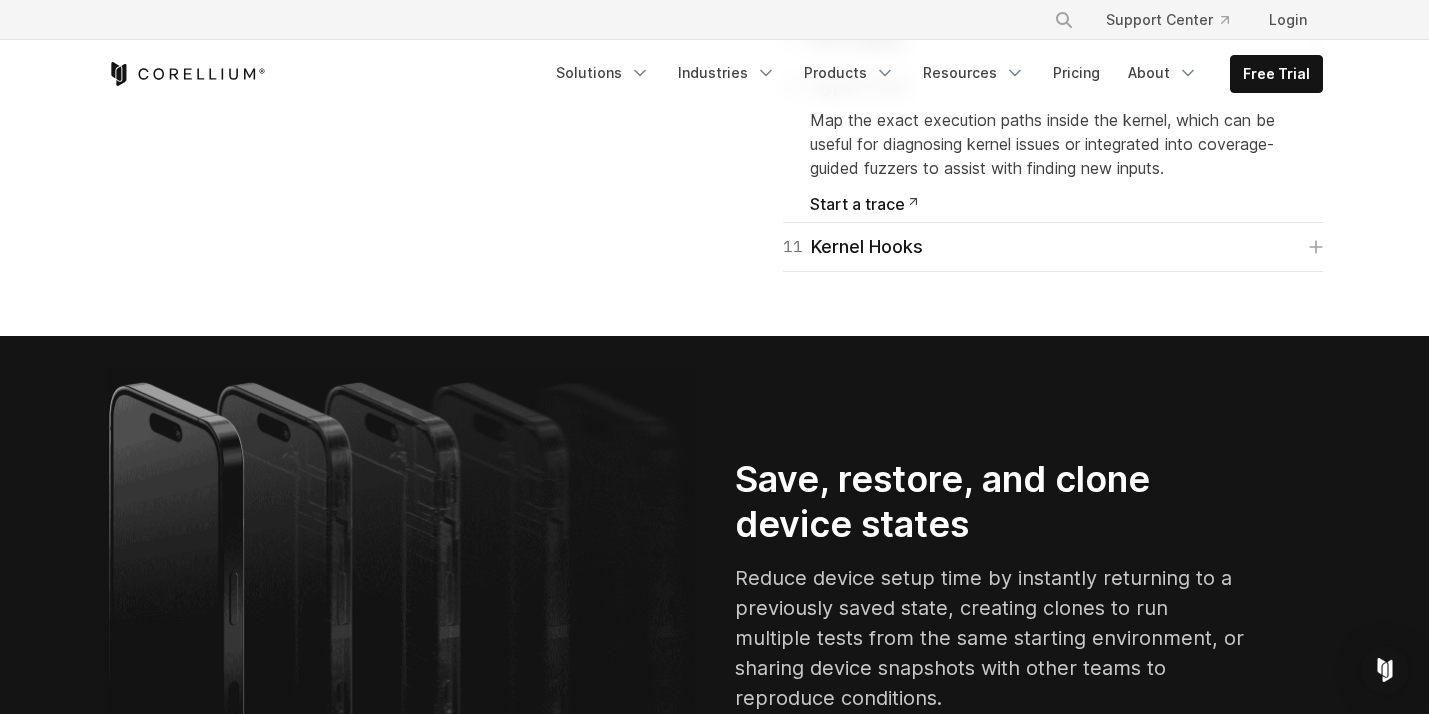 click on "10
HyperTrace" at bounding box center [846, 86] 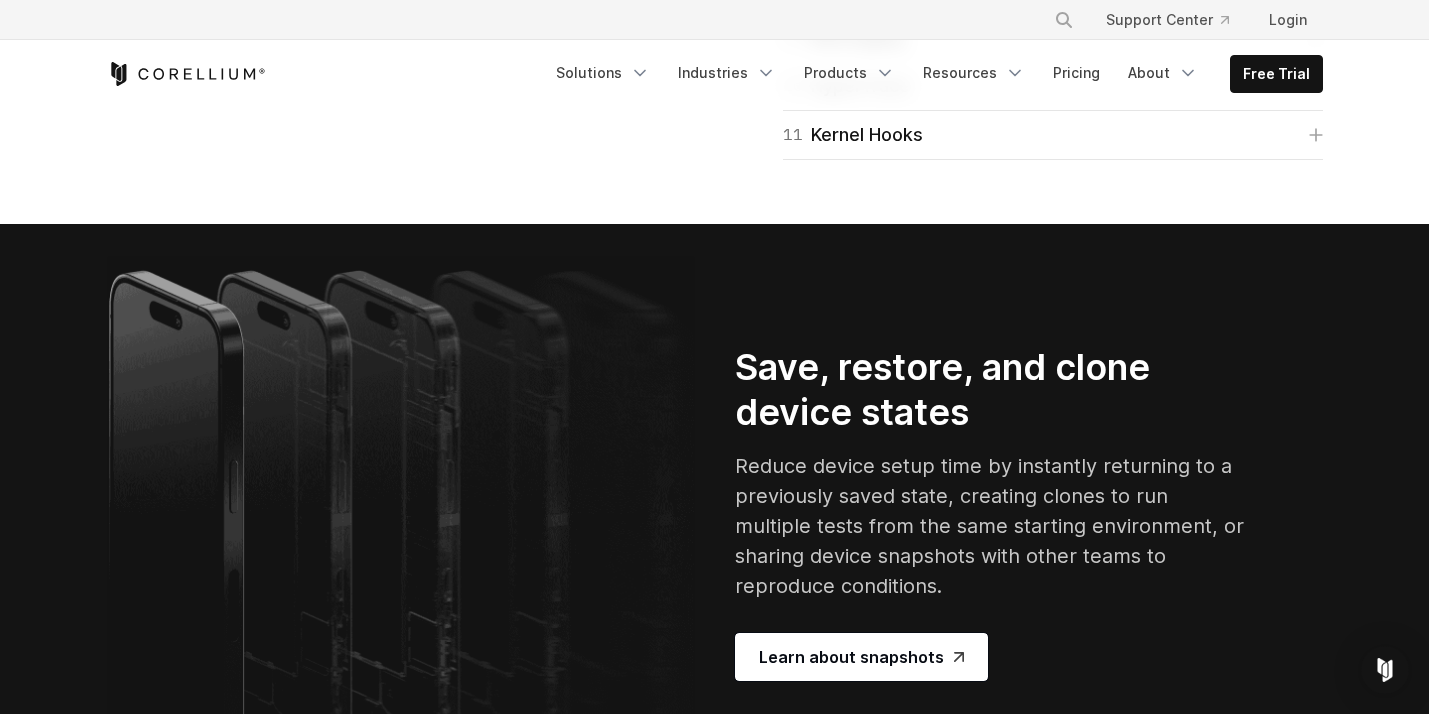 click on "10
HyperTrace" at bounding box center [846, 86] 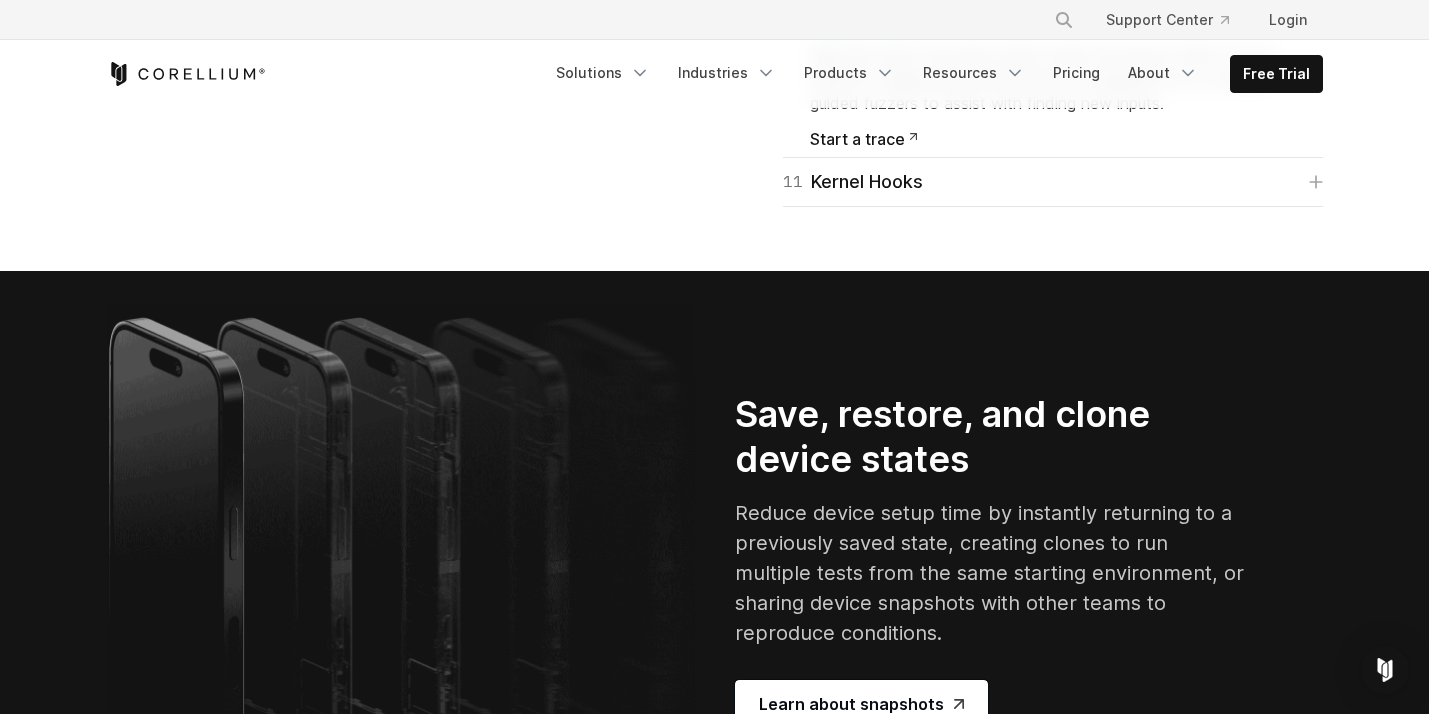 scroll, scrollTop: 3700, scrollLeft: 0, axis: vertical 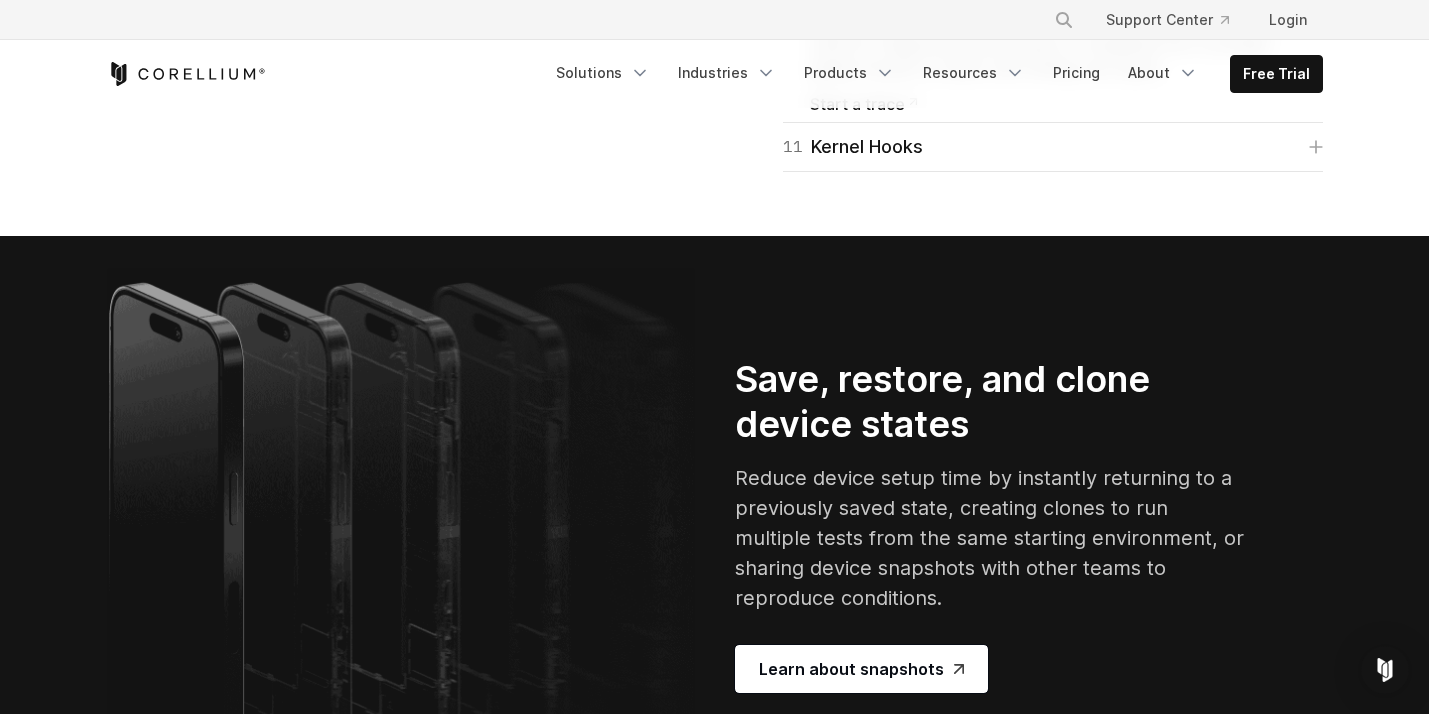 click on "10
HyperTrace" at bounding box center (1053, -14) 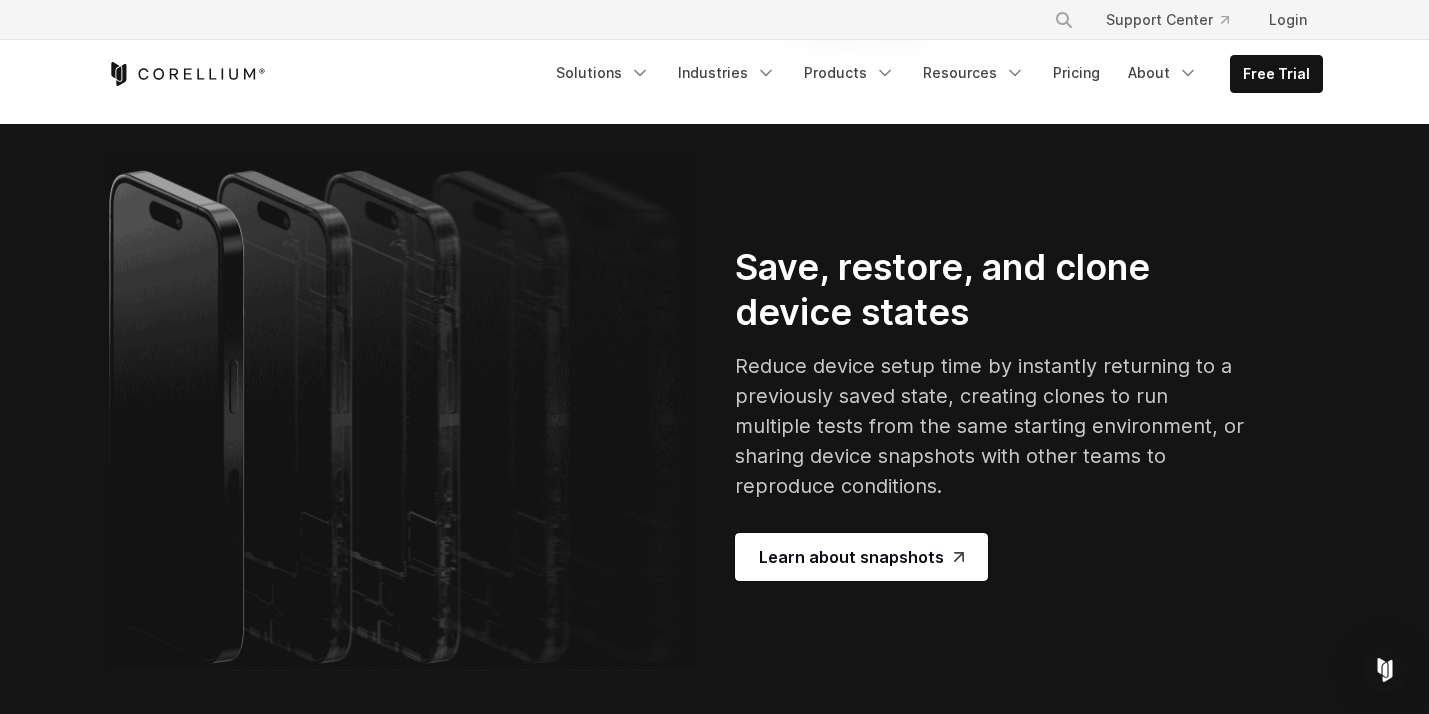 click on "11
Kernel Hooks" at bounding box center (853, 35) 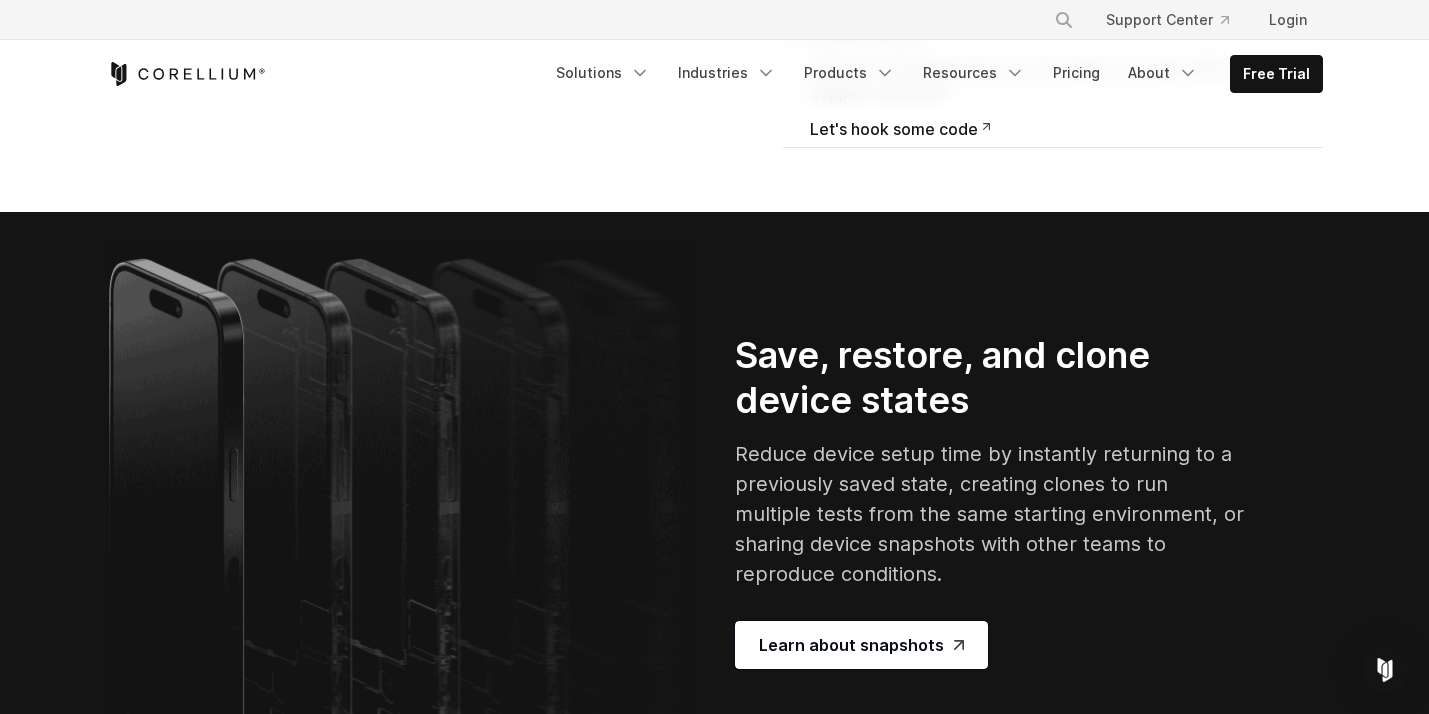 click on "11
Kernel Hooks" at bounding box center (853, 35) 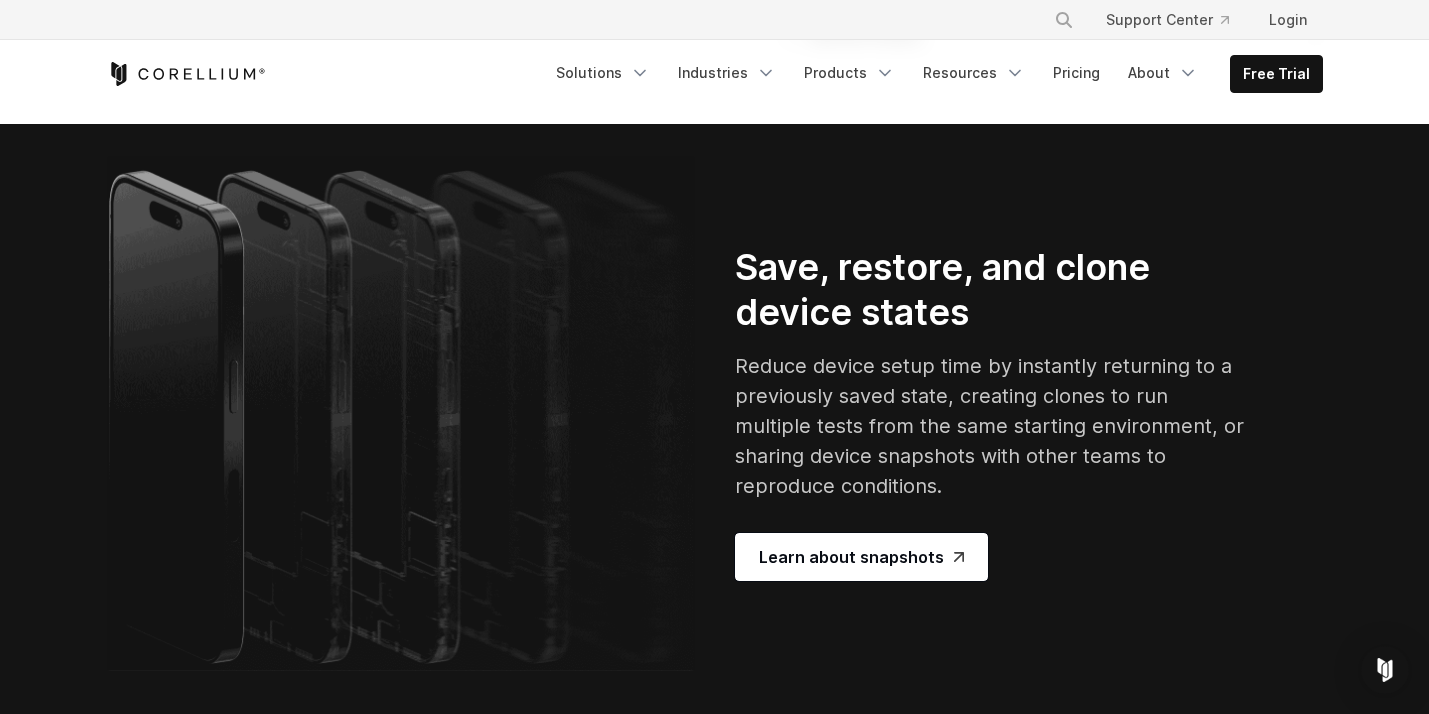 click on "10
HyperTrace" at bounding box center [846, -14] 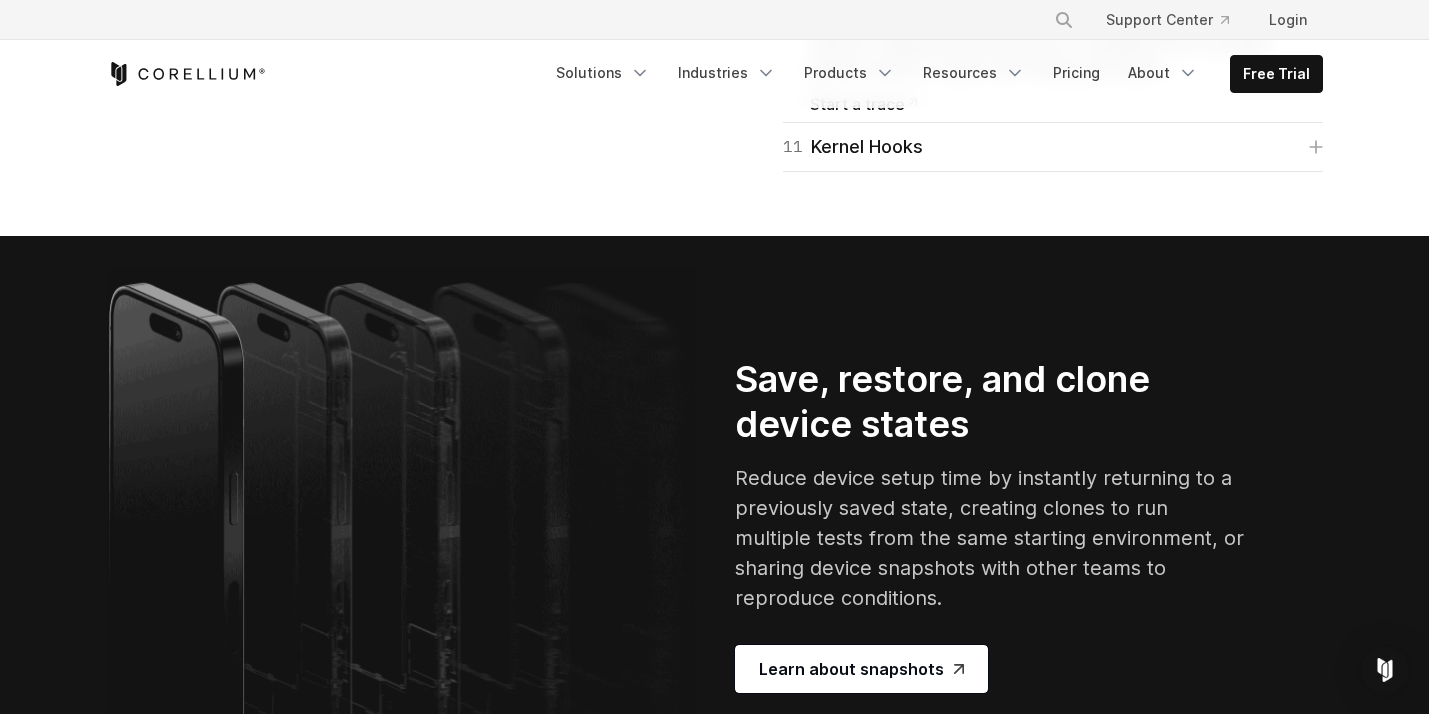 click on "10
HyperTrace" at bounding box center [846, -14] 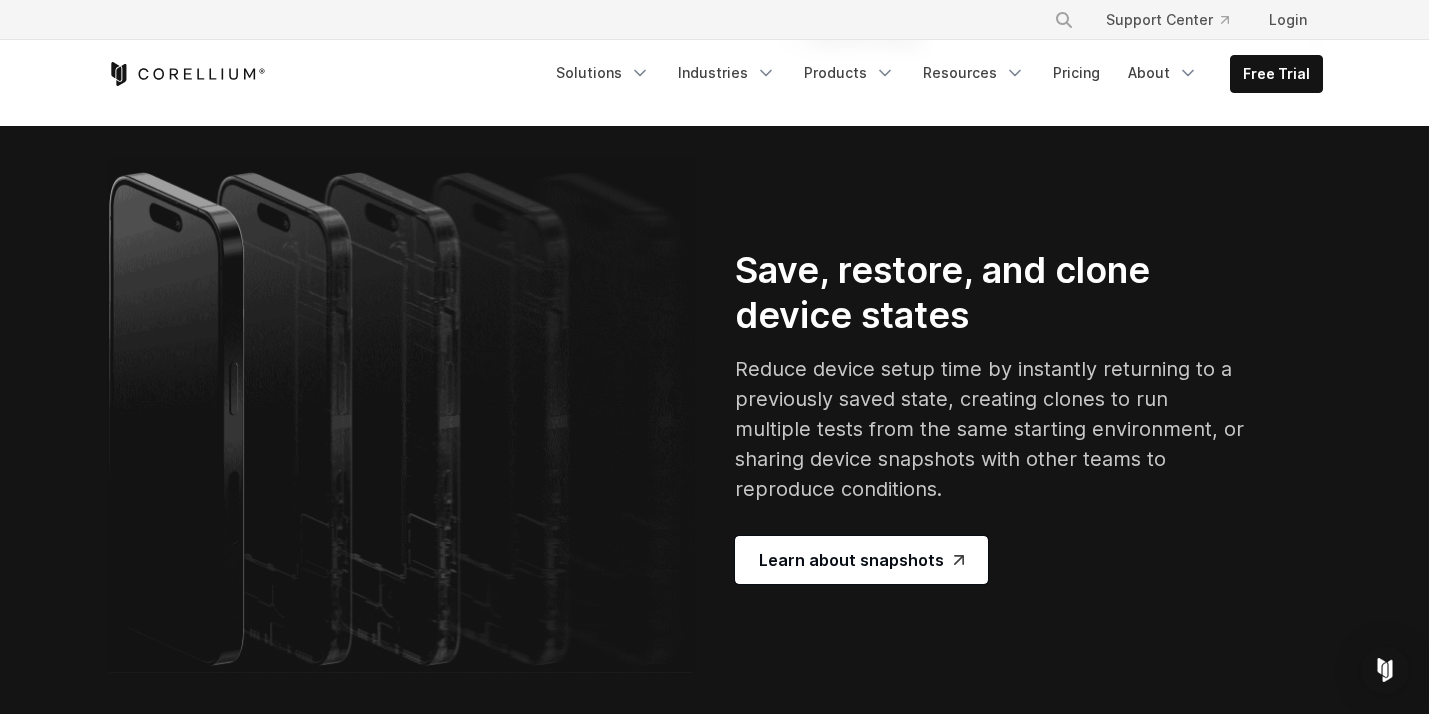 click on "Designed for discovery
Our built-in tools help you research, debug, test, and explore digital twins of physical devices.
01
Connect
Quick Connect allows you to connect to virtual devices without a VPN. Connect via XCode, Finders, or libimobile script, and to jailbroken iOS via SSH, and Android via ADB or IDE. And easily use your favorite tools like Burp or Charles Proxy.
Plugging in 02" at bounding box center [715, -209] 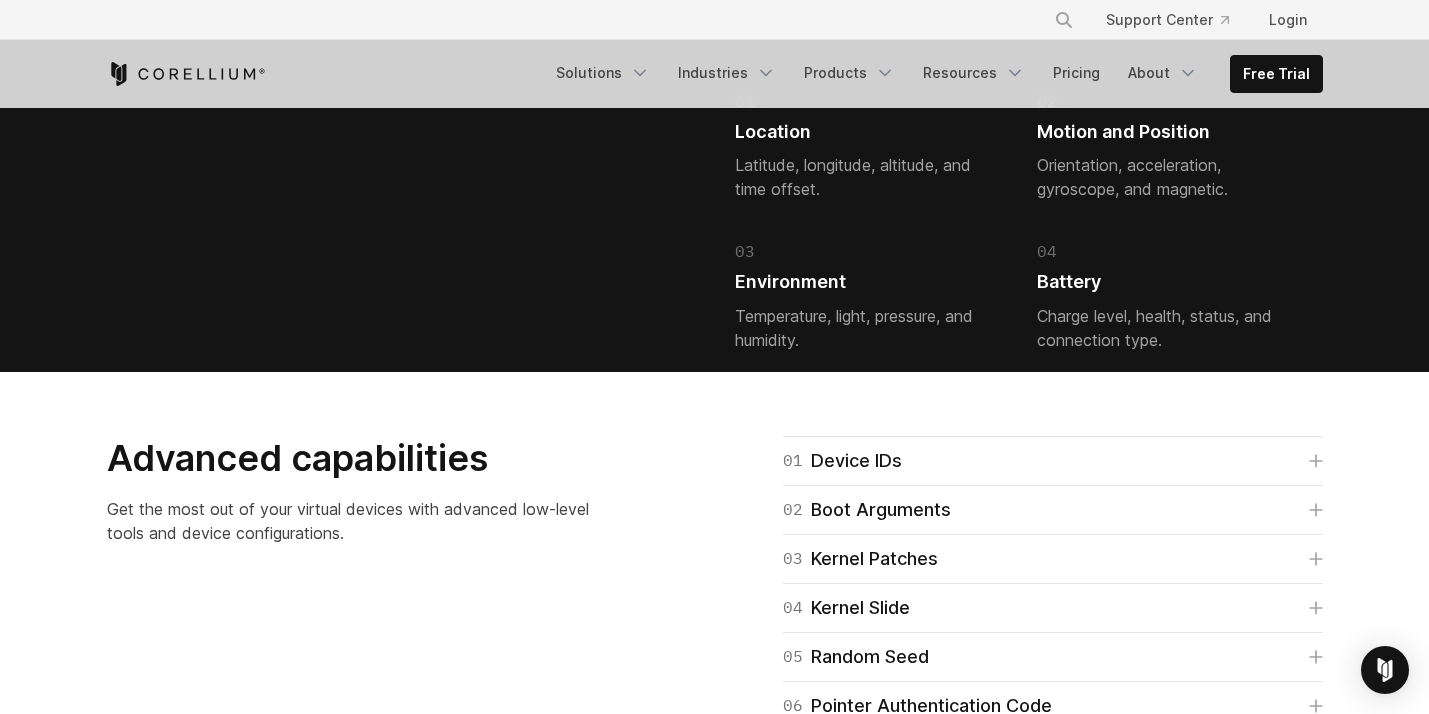 scroll, scrollTop: 4900, scrollLeft: 0, axis: vertical 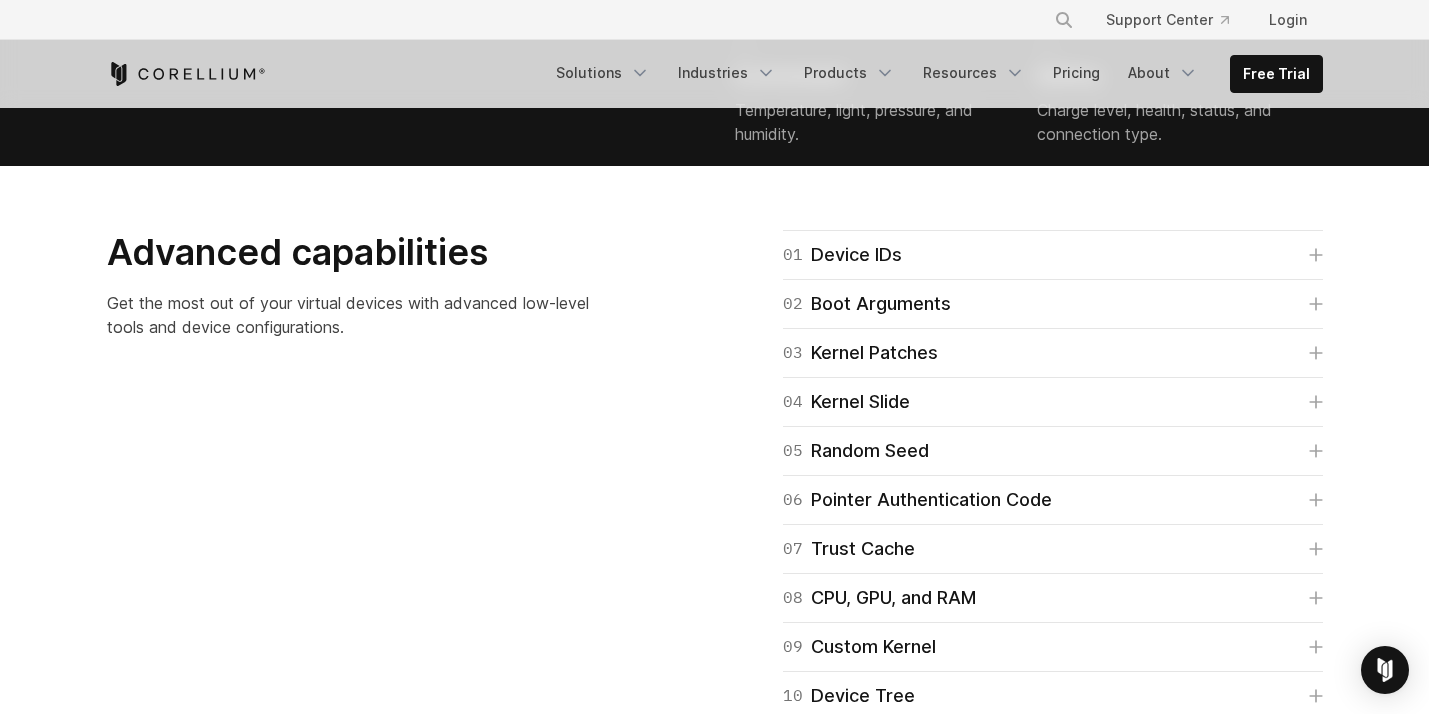 drag, startPoint x: 734, startPoint y: 463, endPoint x: 824, endPoint y: 493, distance: 94.86833 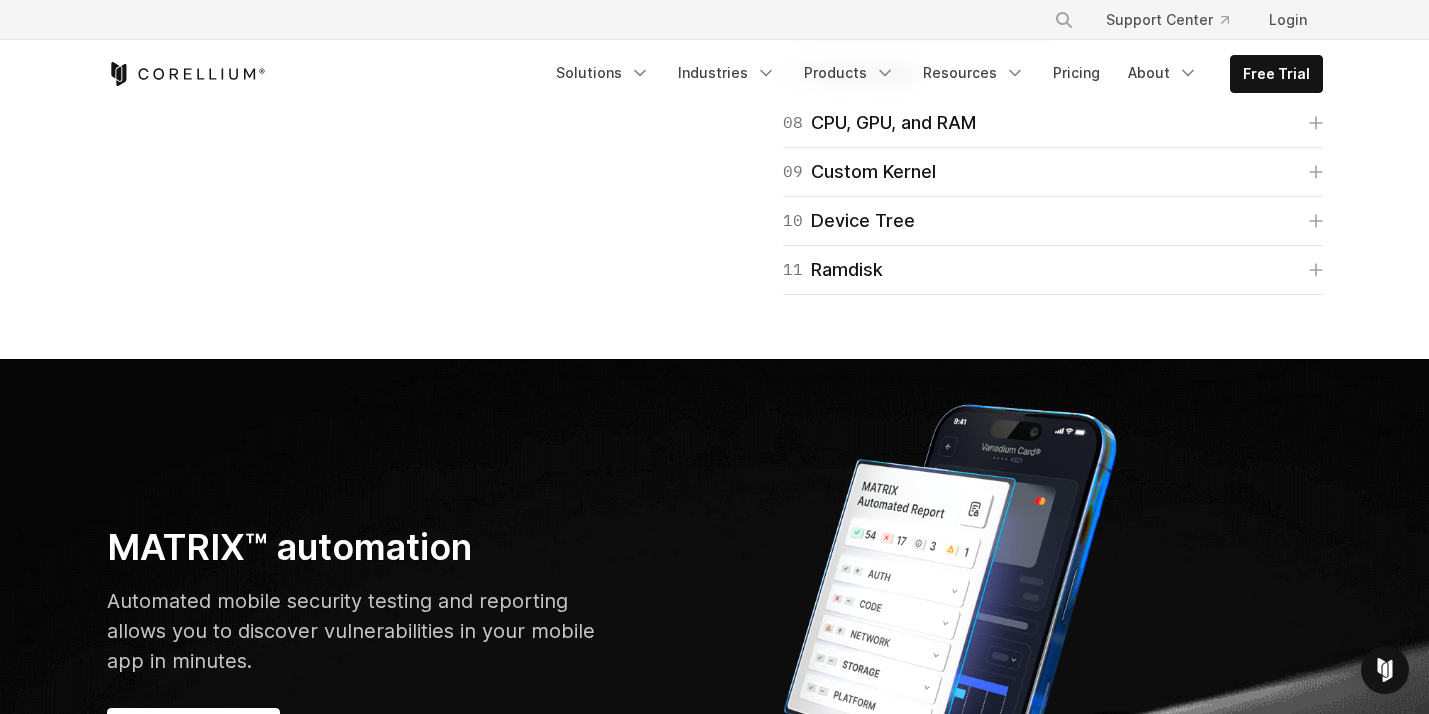 scroll, scrollTop: 5500, scrollLeft: 0, axis: vertical 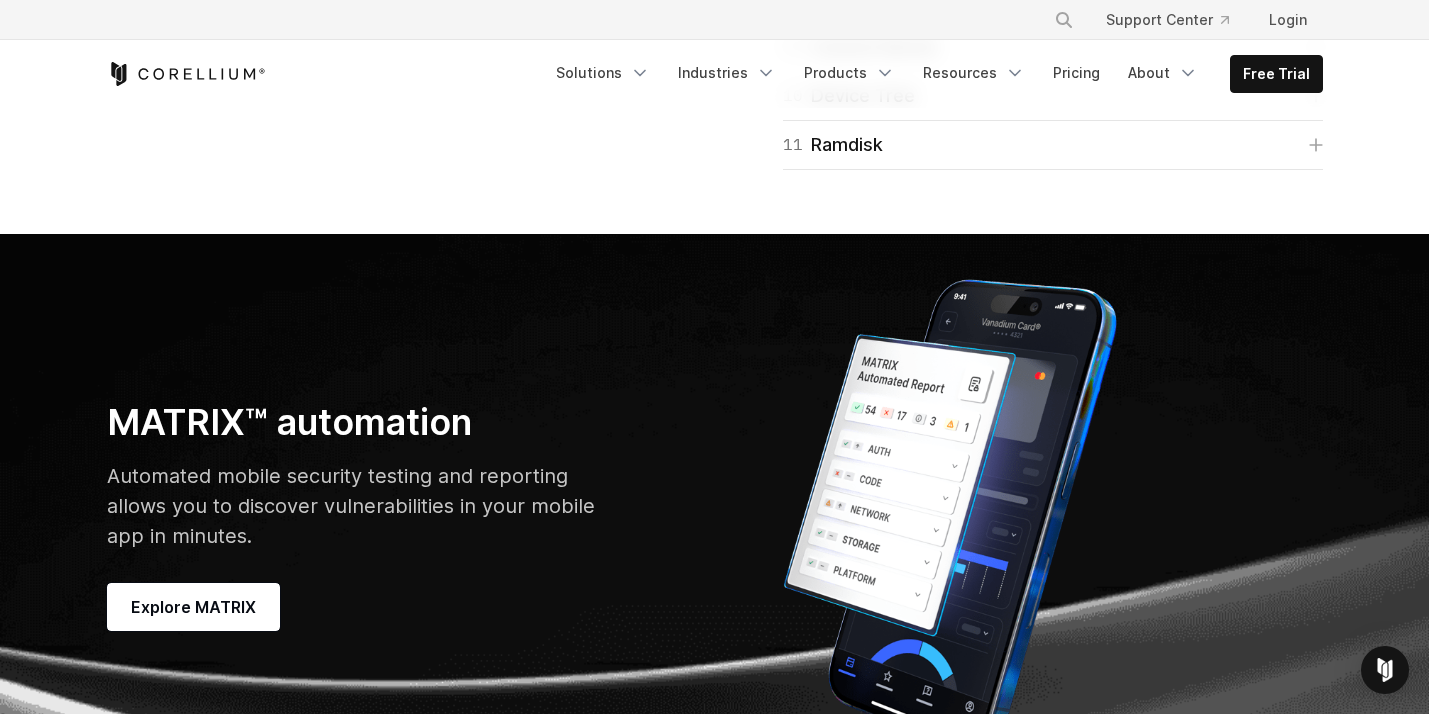 click on "01
Device IDs" at bounding box center [1053, -345] 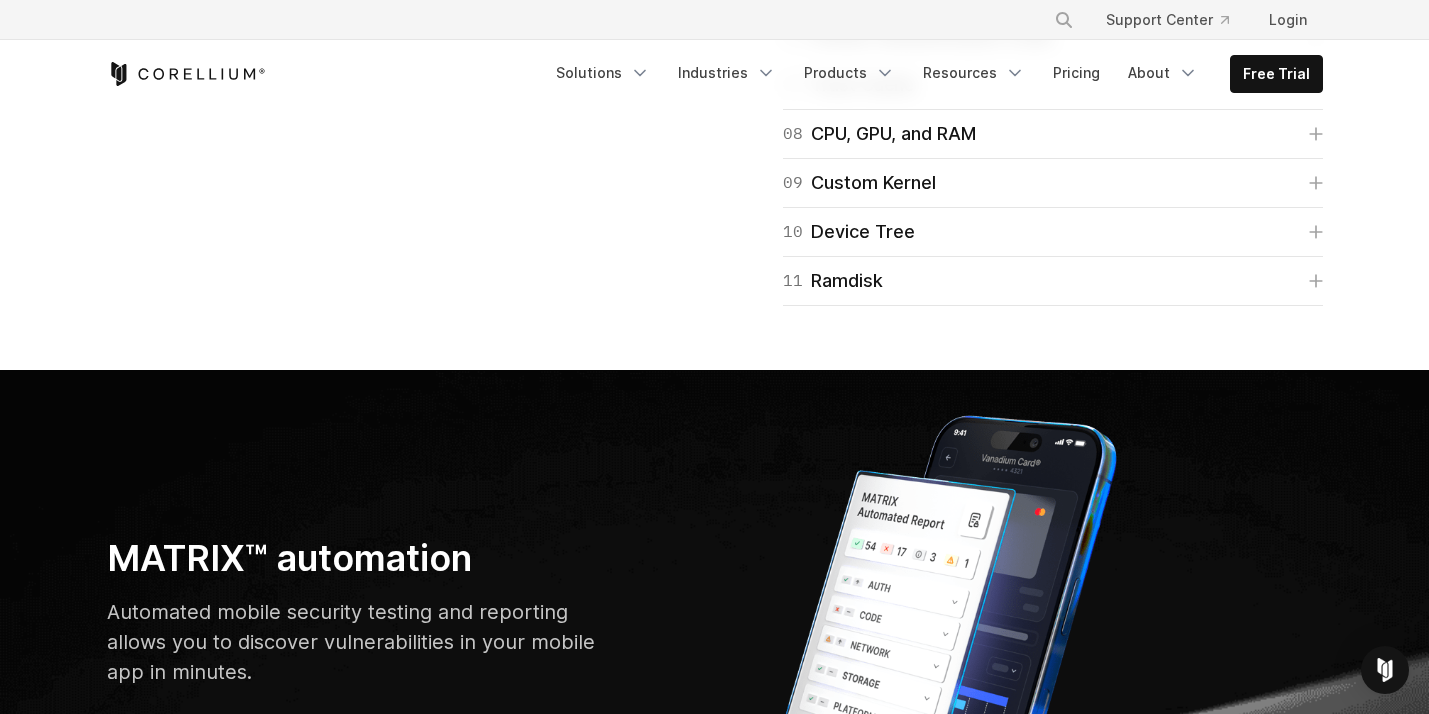click on "Advanced capabilities
Get the most out of your virtual devices with advanced low-level tools and device configurations." at bounding box center (401, -308) 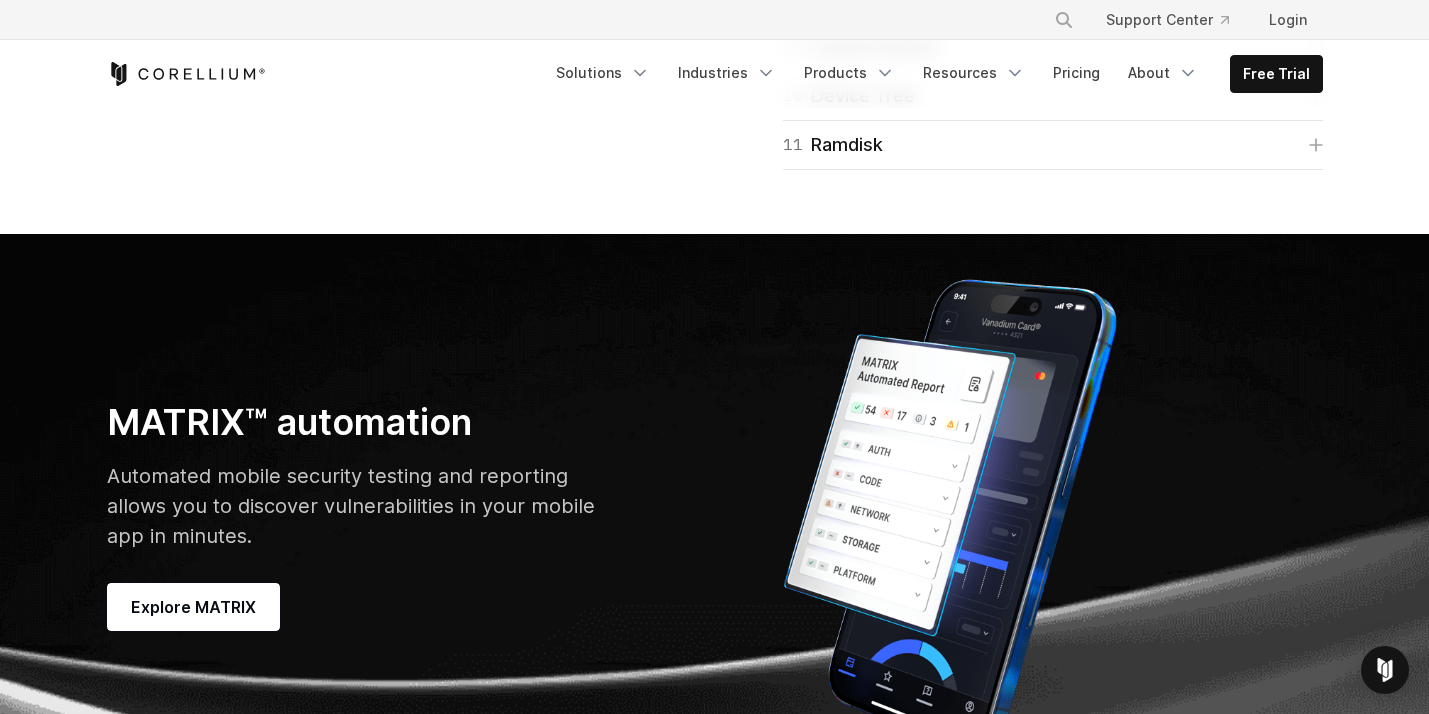 click on "Advanced capabilities
Get the most out of your virtual devices with advanced low-level tools and device configurations." at bounding box center [401, -308] 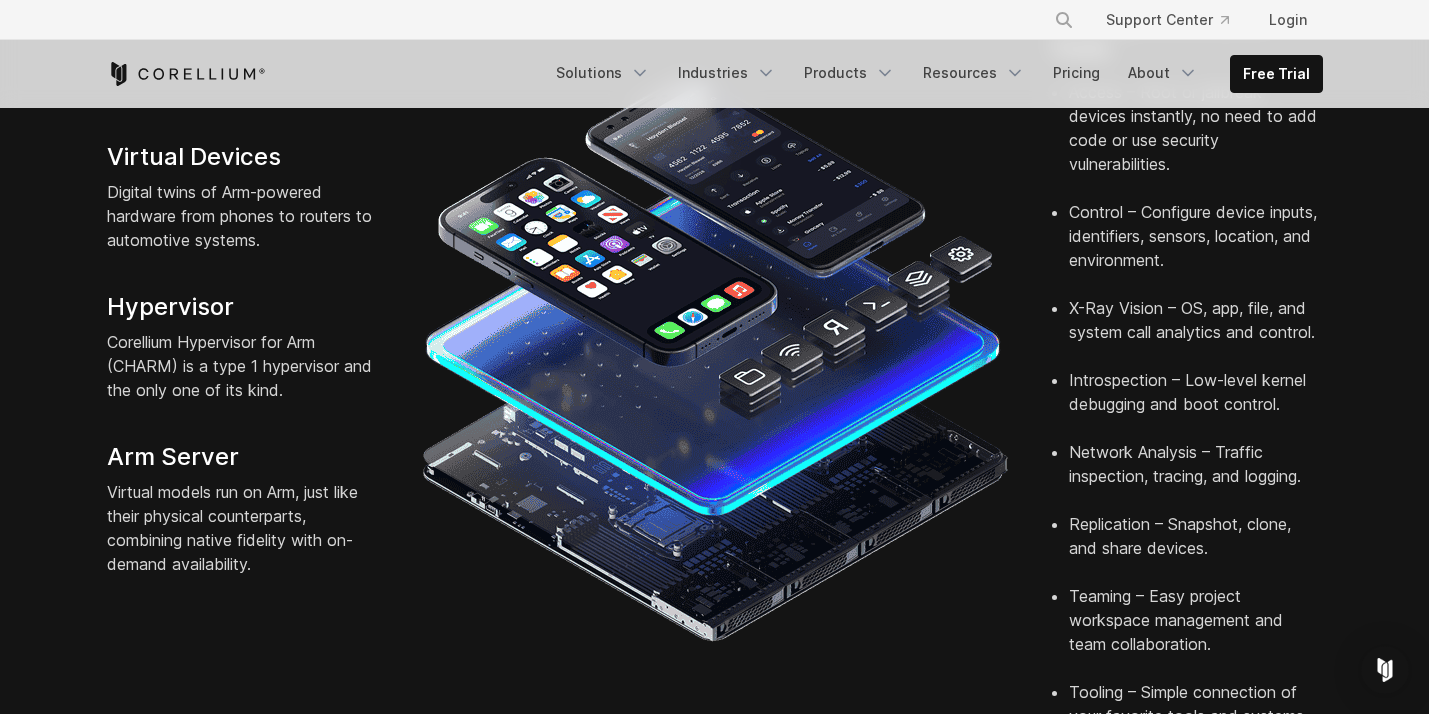 scroll, scrollTop: 0, scrollLeft: 0, axis: both 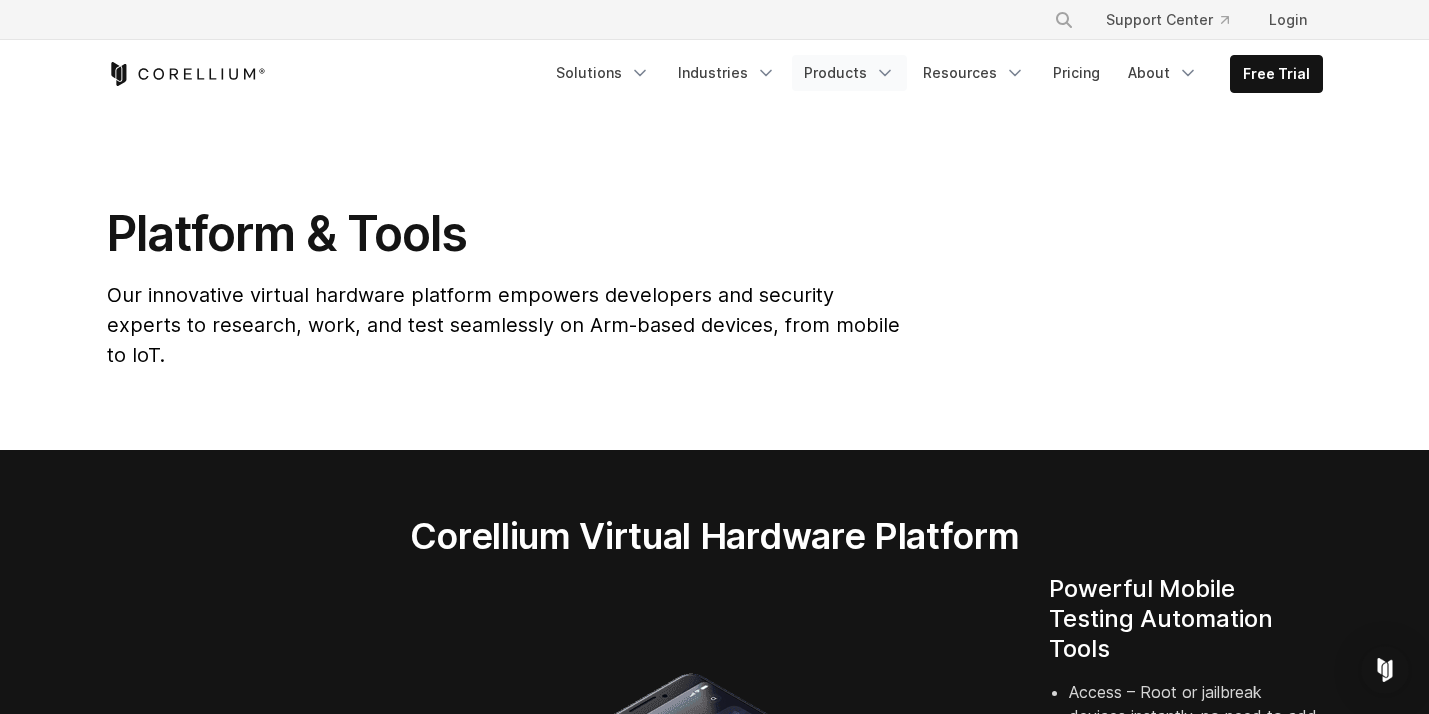 click on "Products" at bounding box center [849, 73] 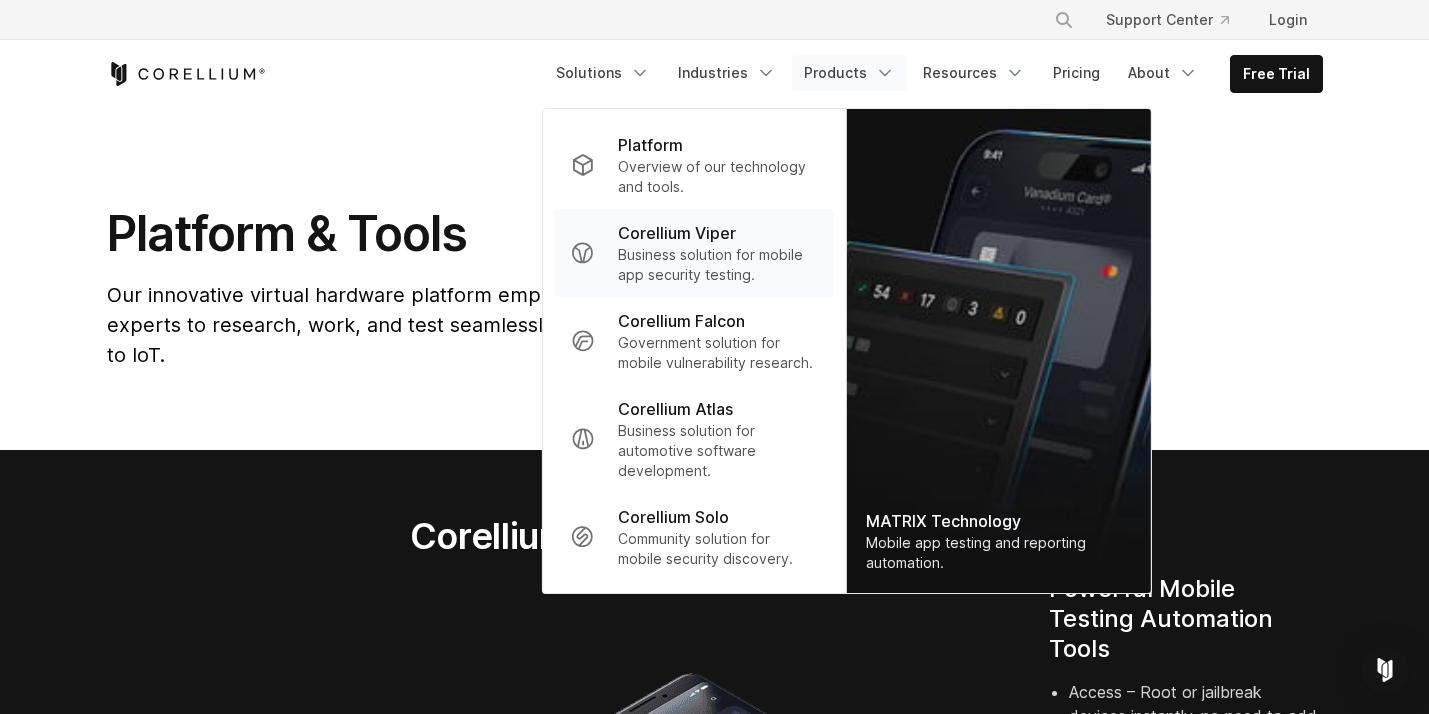 click on "Corellium Viper
Business solution for mobile app security testing." at bounding box center (693, 253) 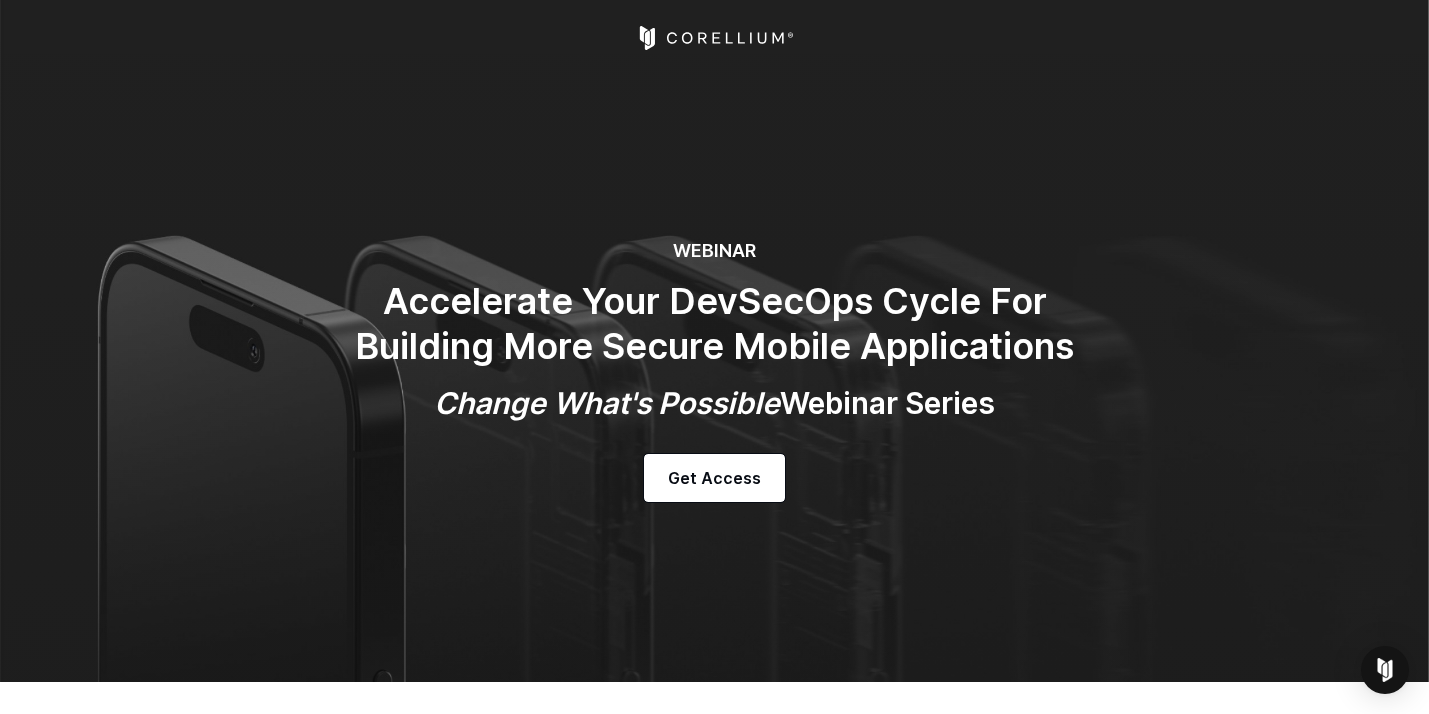 scroll, scrollTop: 0, scrollLeft: 0, axis: both 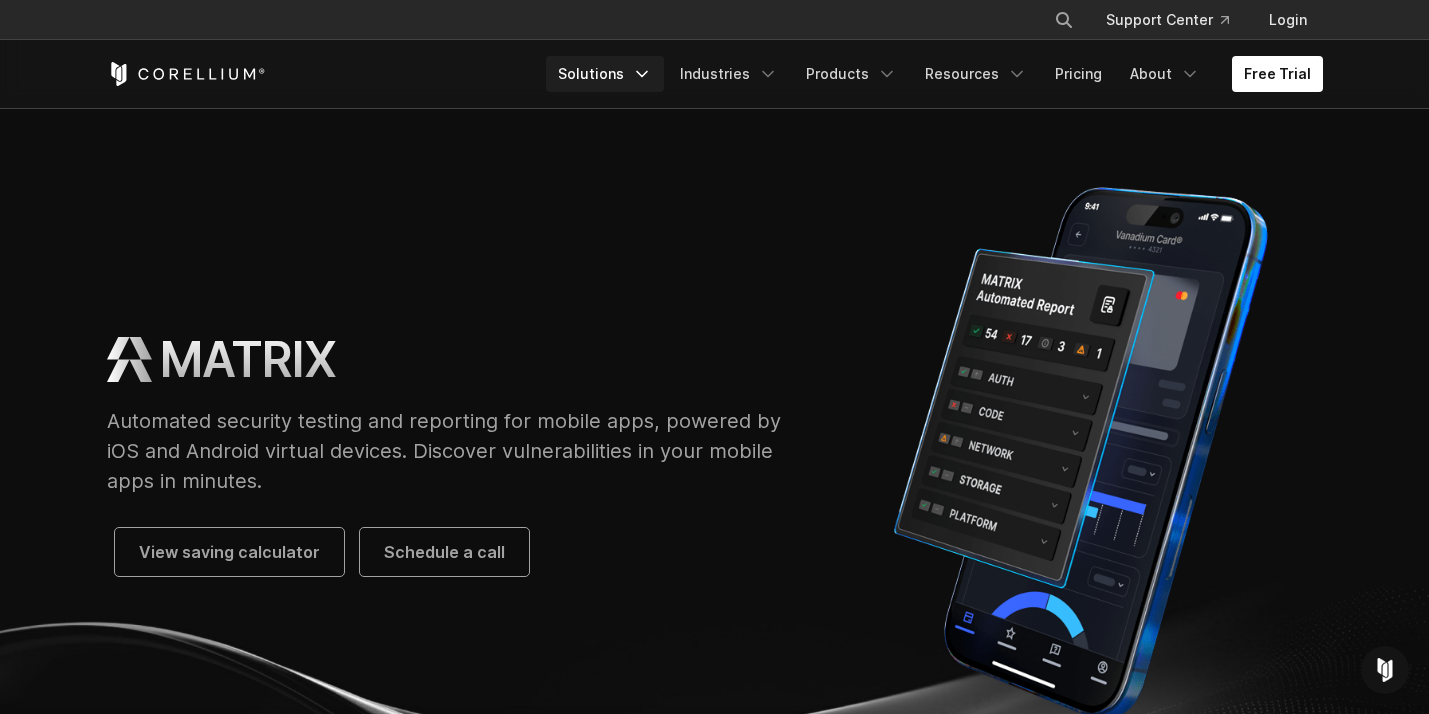 click on "Solutions" at bounding box center [605, 74] 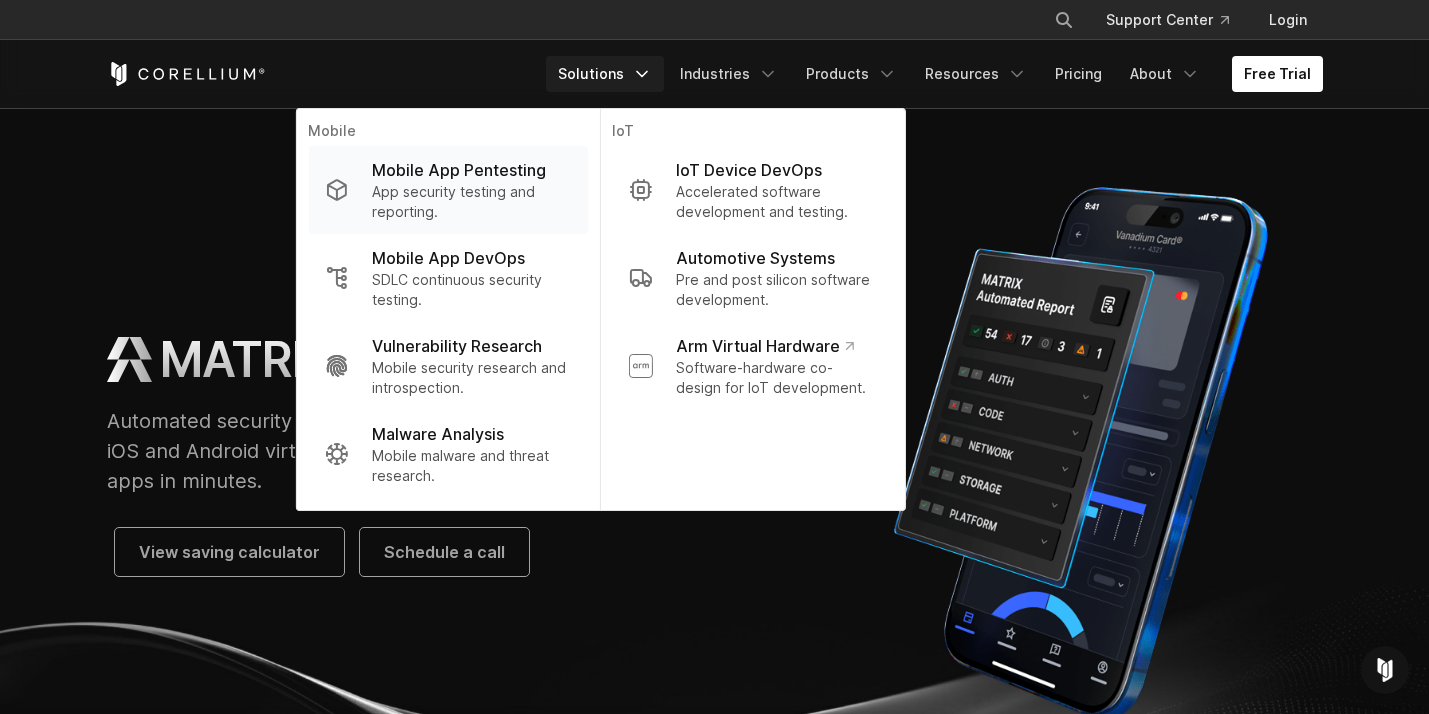 click on "App security testing and reporting." at bounding box center (471, 202) 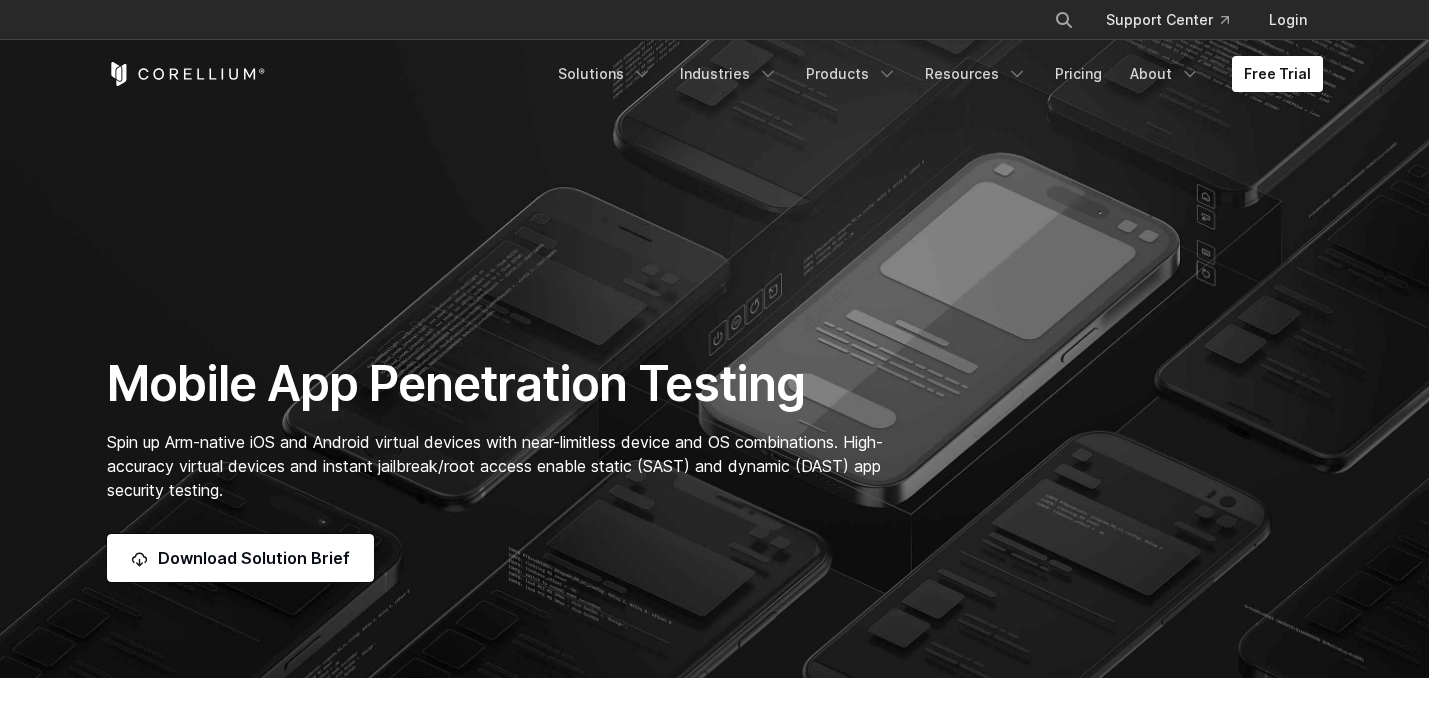 scroll, scrollTop: 0, scrollLeft: 0, axis: both 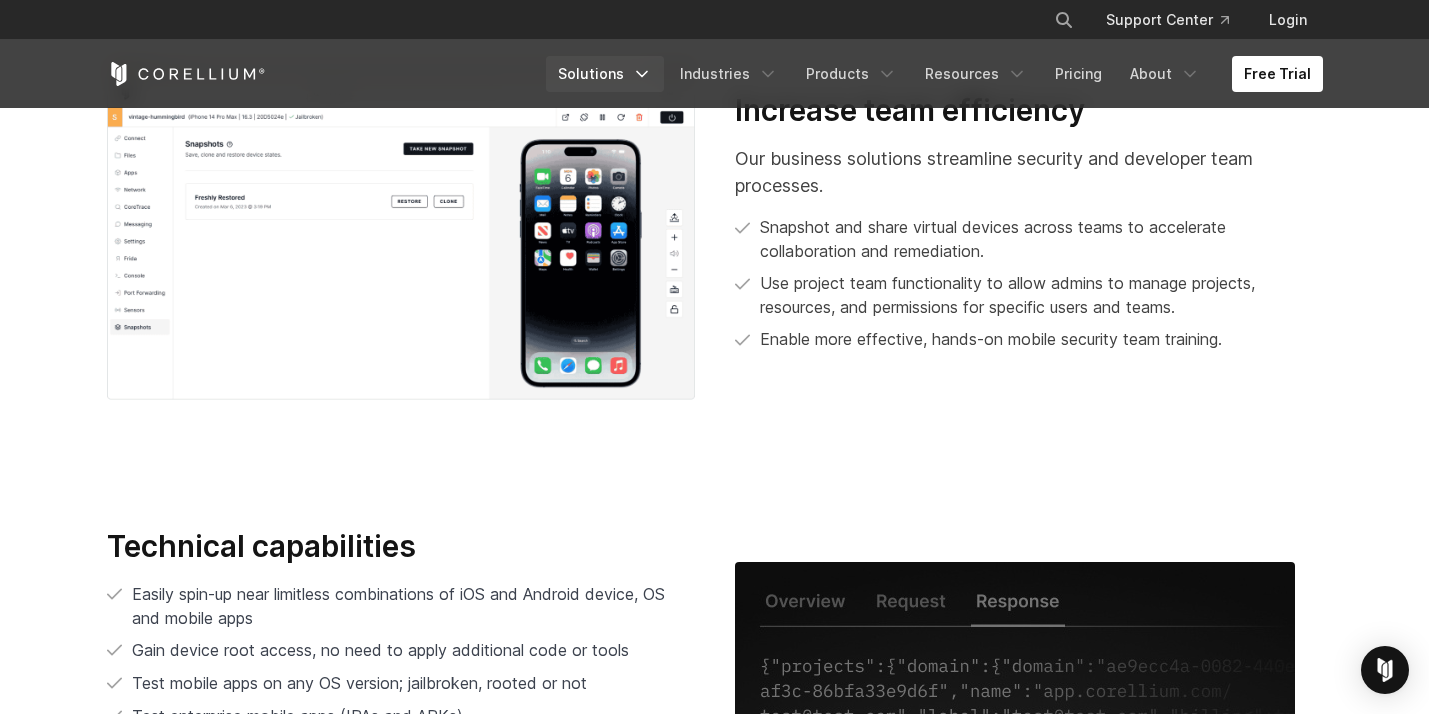 click on "Solutions" at bounding box center (605, 74) 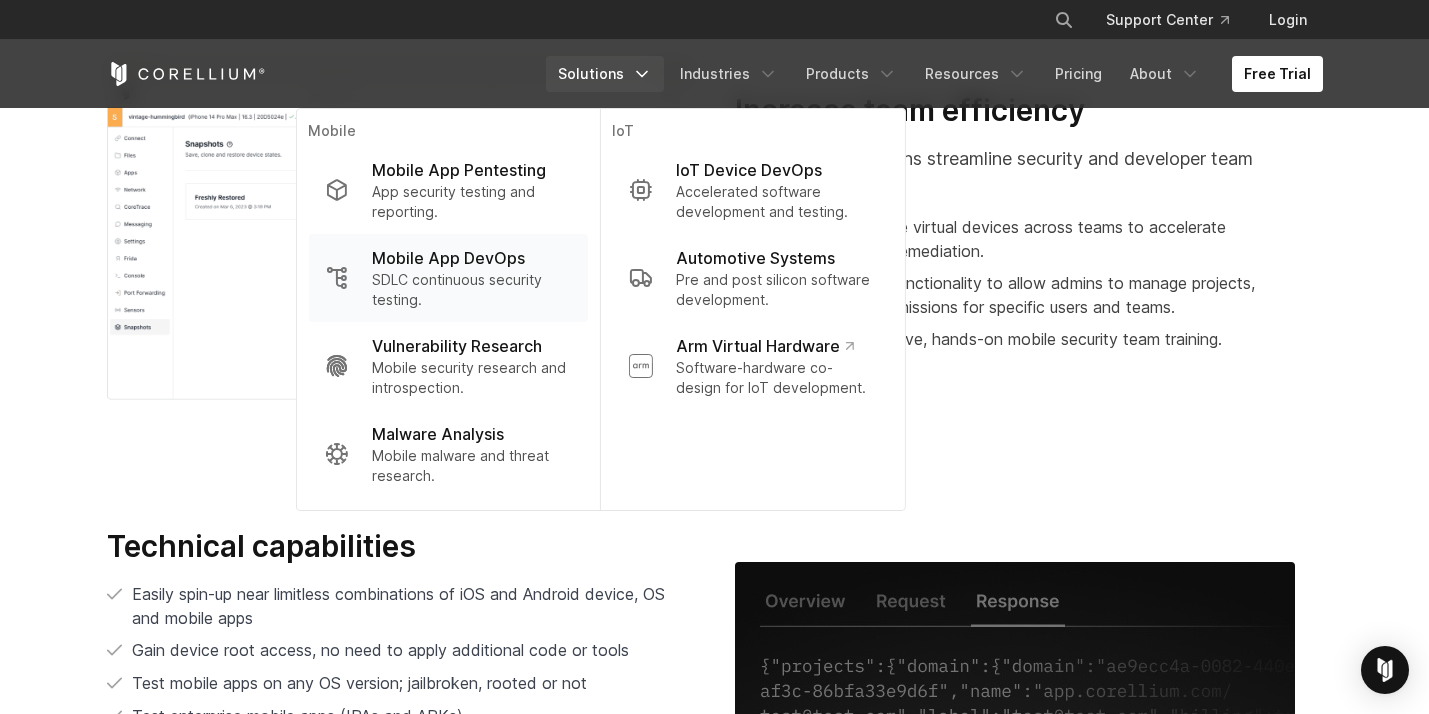 click on "Mobile App DevOps" at bounding box center (448, 258) 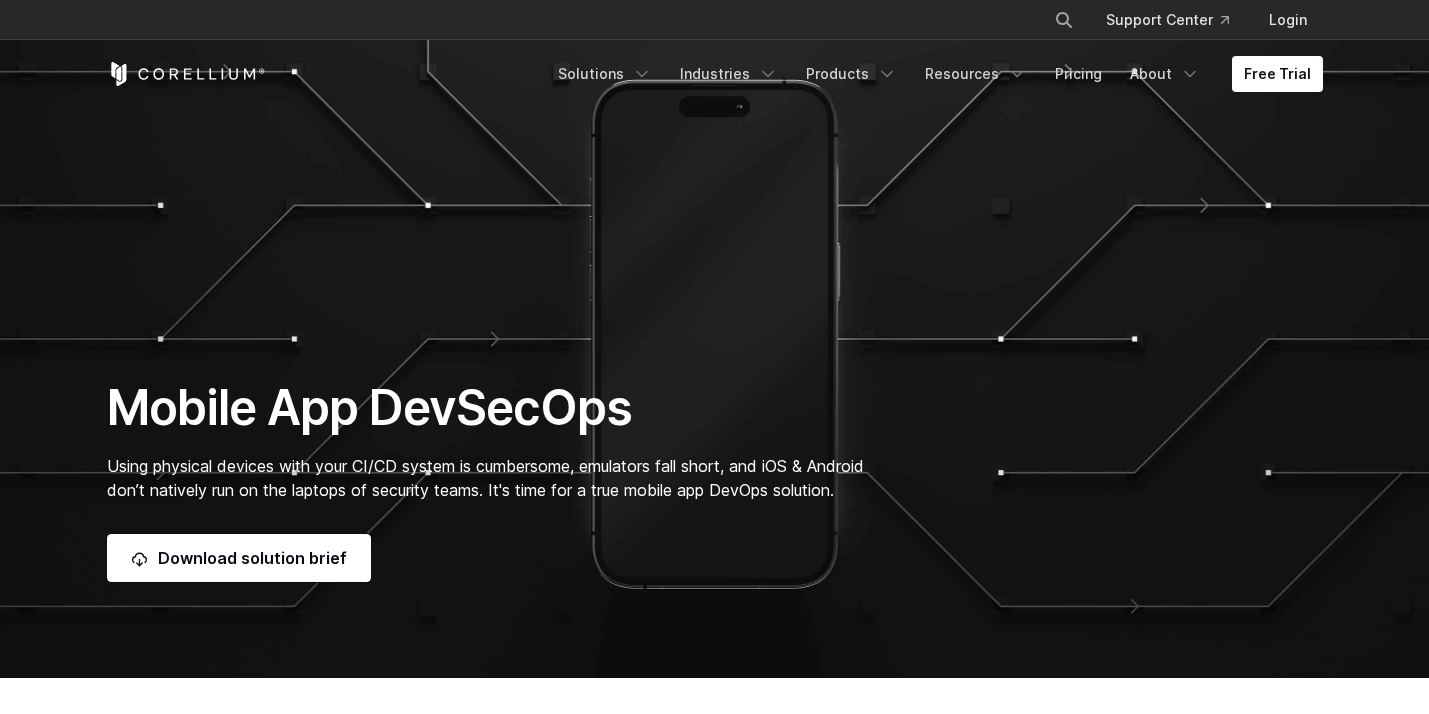 scroll, scrollTop: 0, scrollLeft: 0, axis: both 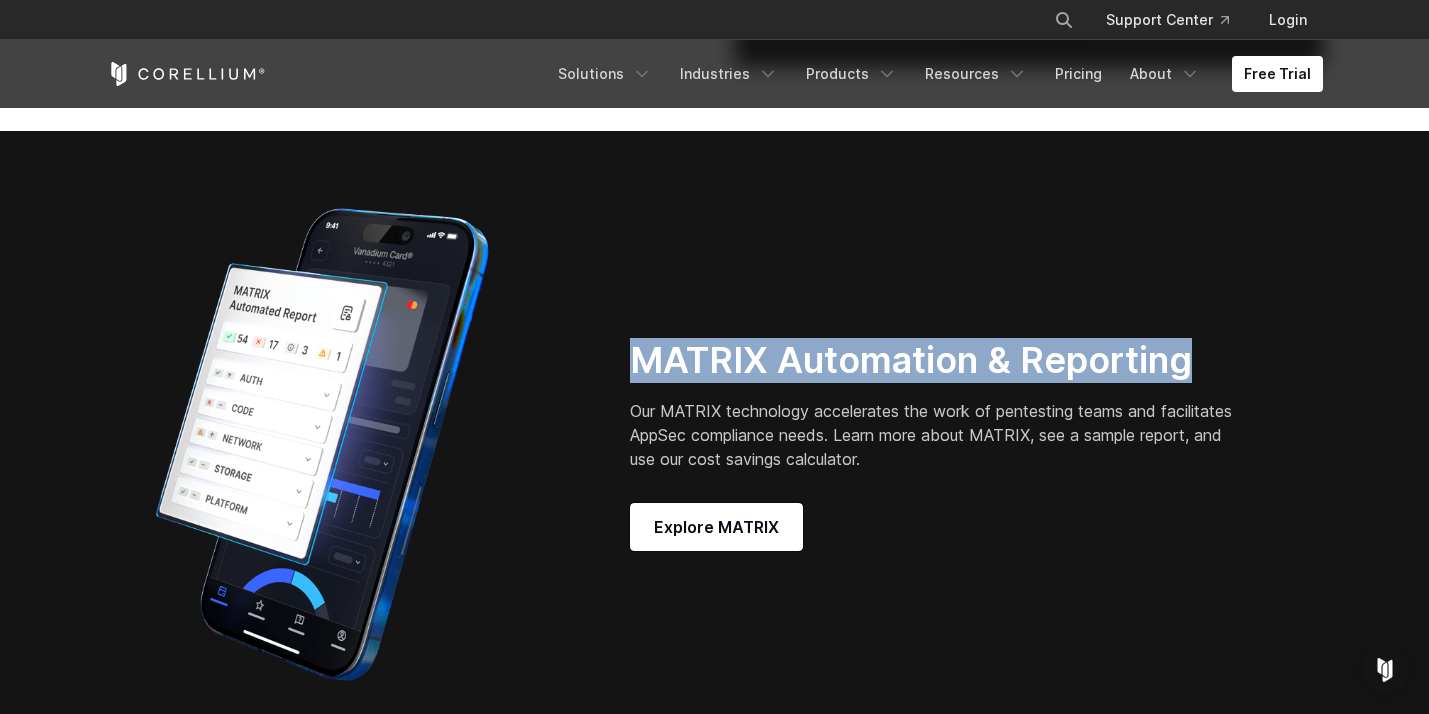 drag, startPoint x: 618, startPoint y: 356, endPoint x: 1202, endPoint y: 358, distance: 584.0034 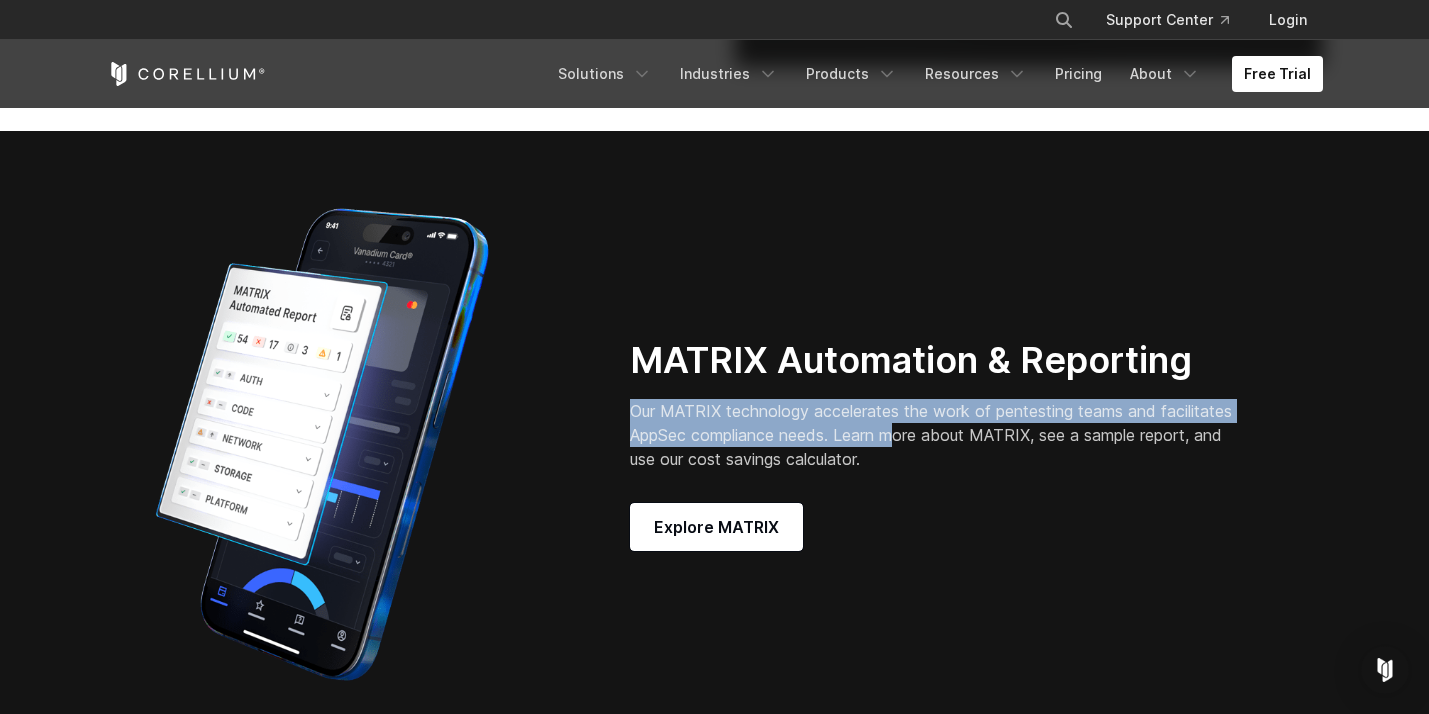 drag, startPoint x: 628, startPoint y: 409, endPoint x: 904, endPoint y: 423, distance: 276.35486 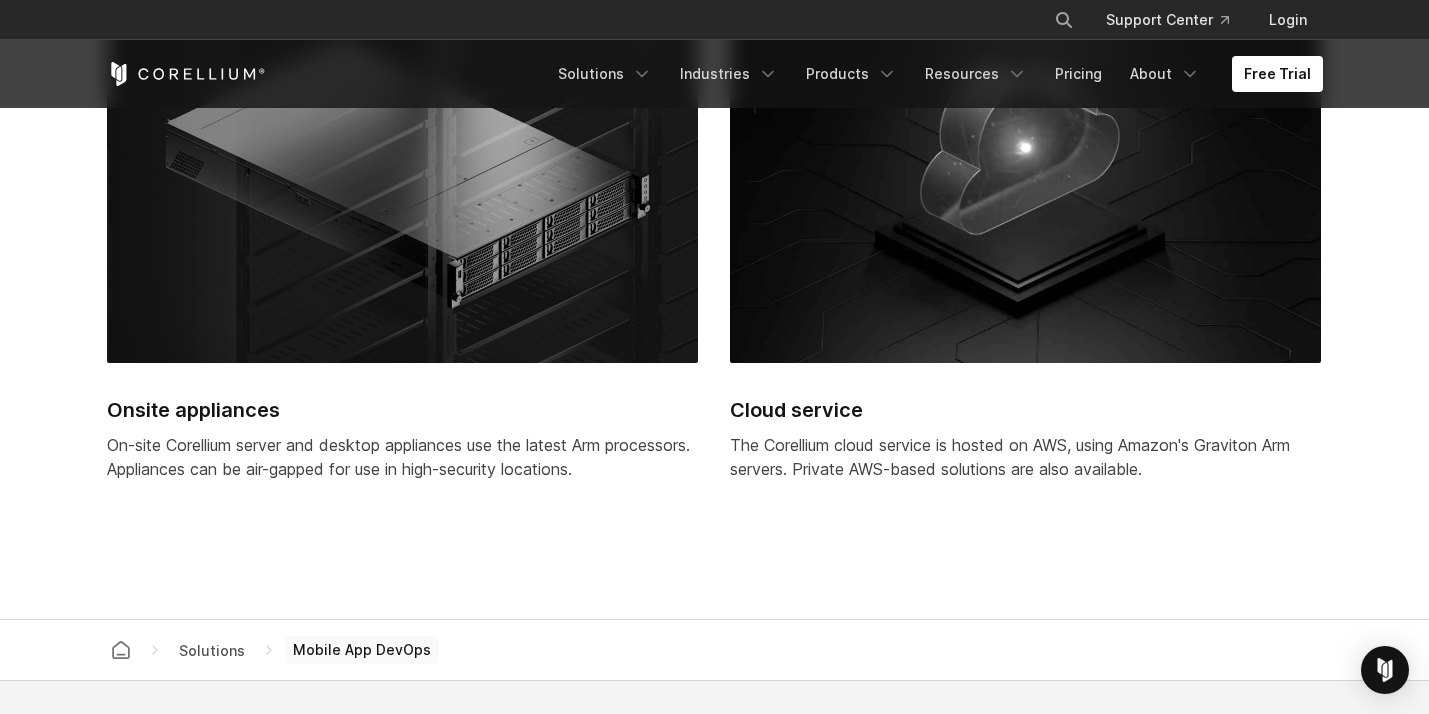 scroll, scrollTop: 5900, scrollLeft: 0, axis: vertical 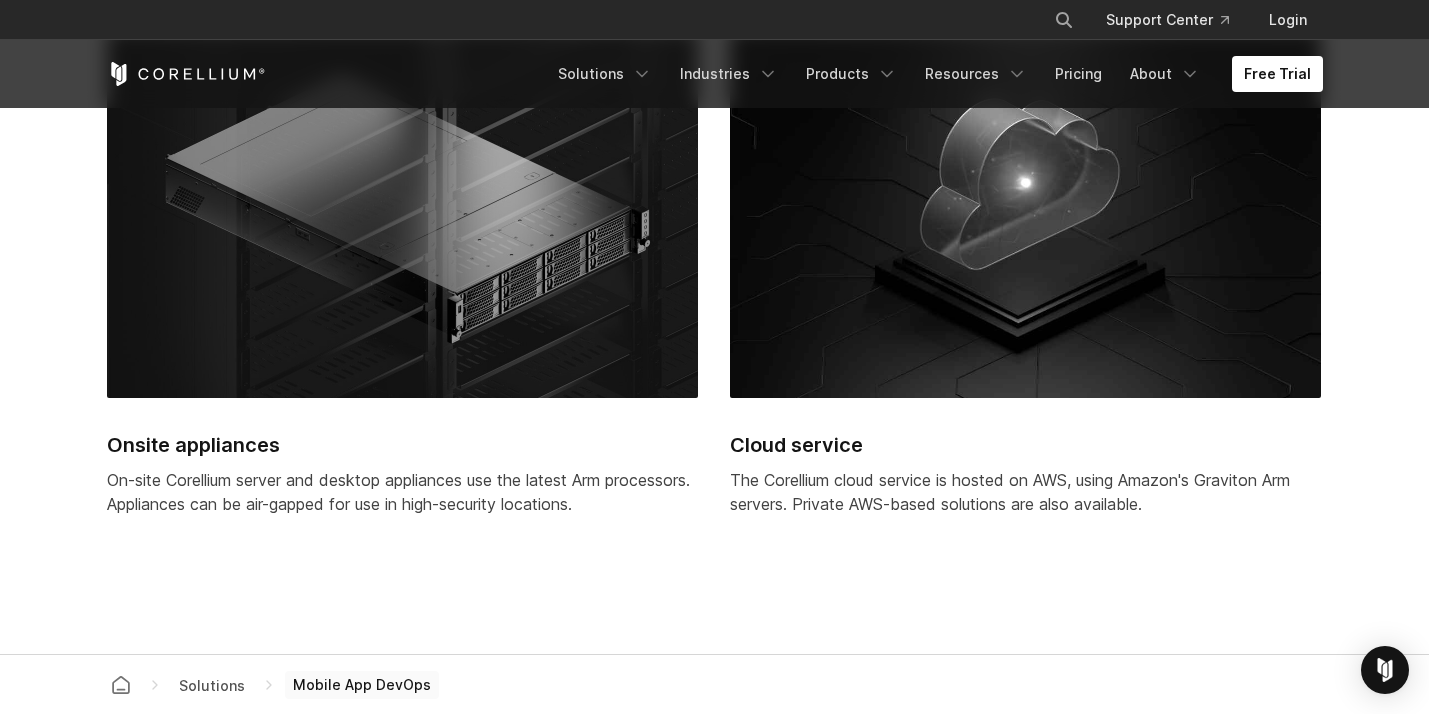 drag, startPoint x: 1159, startPoint y: 505, endPoint x: 765, endPoint y: 478, distance: 394.92404 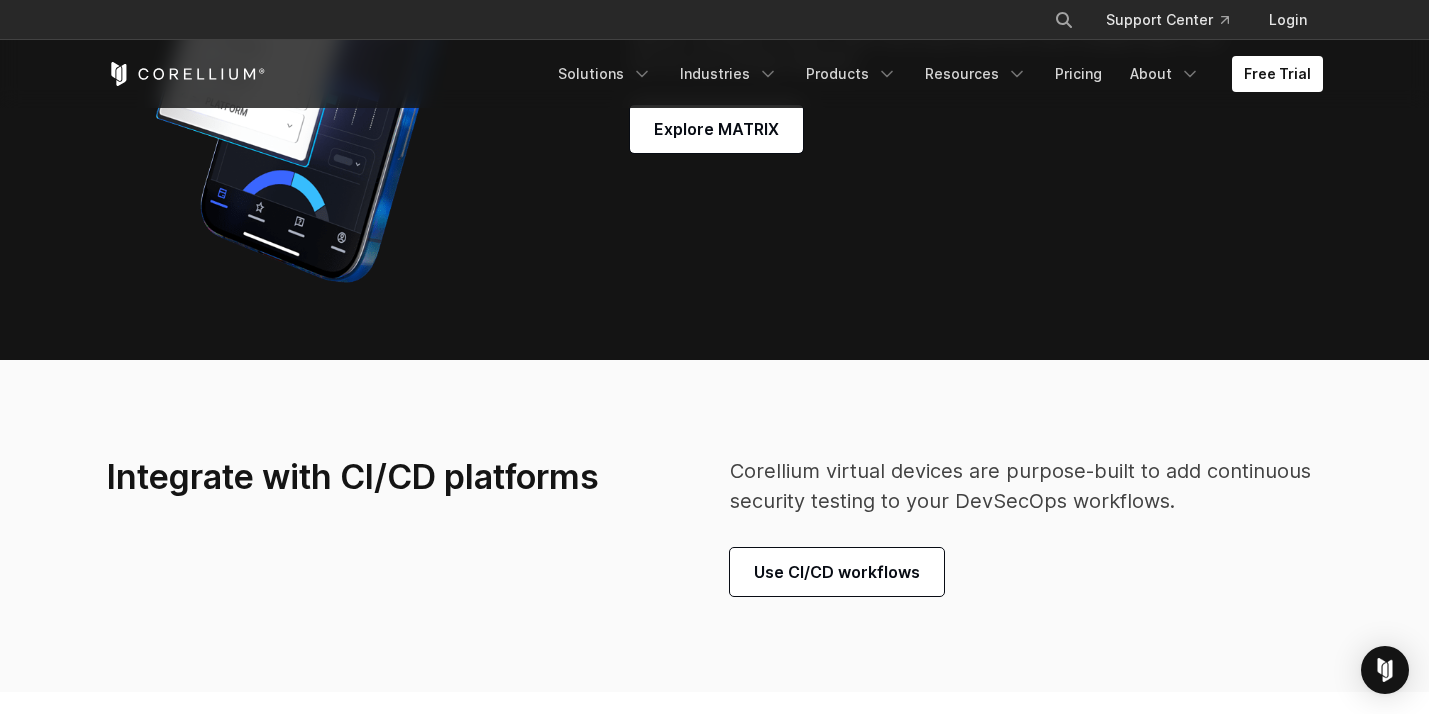 scroll, scrollTop: 5100, scrollLeft: 0, axis: vertical 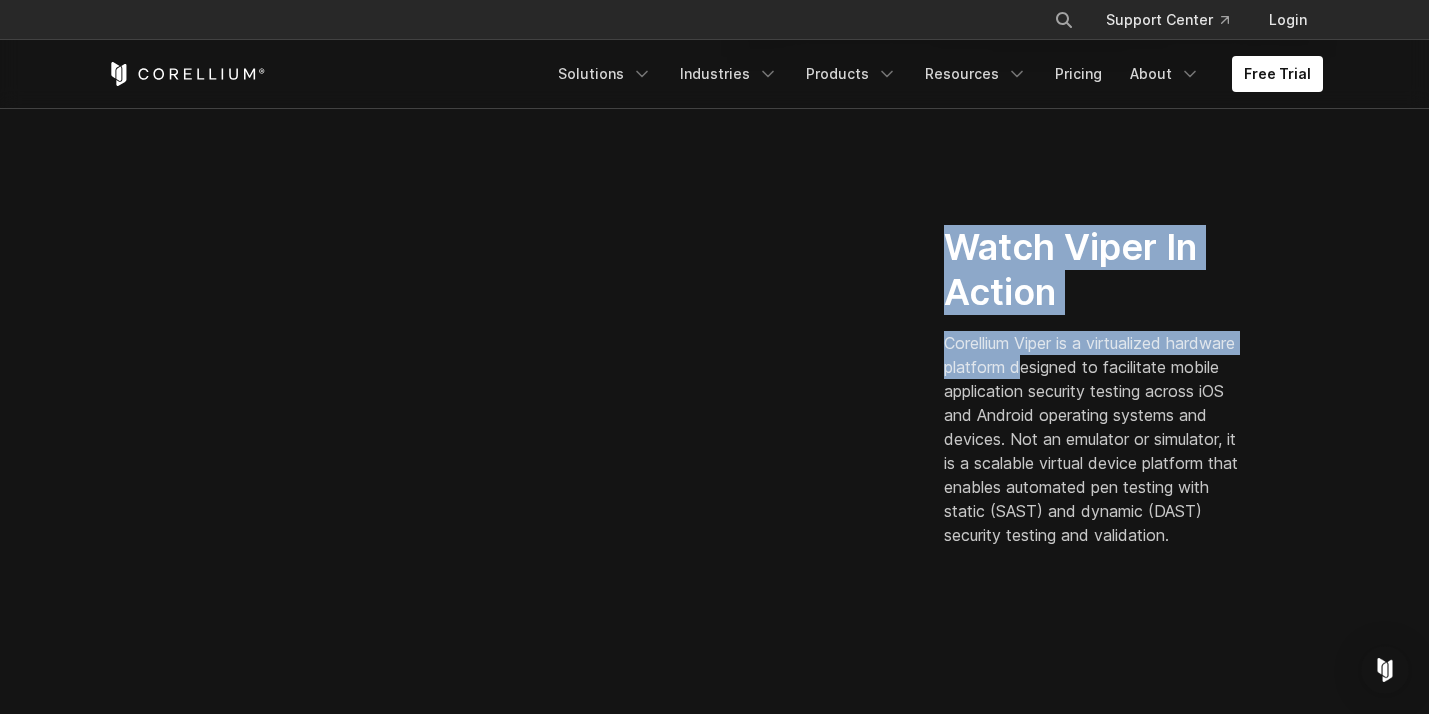 drag, startPoint x: 942, startPoint y: 228, endPoint x: 1095, endPoint y: 356, distance: 199.48183 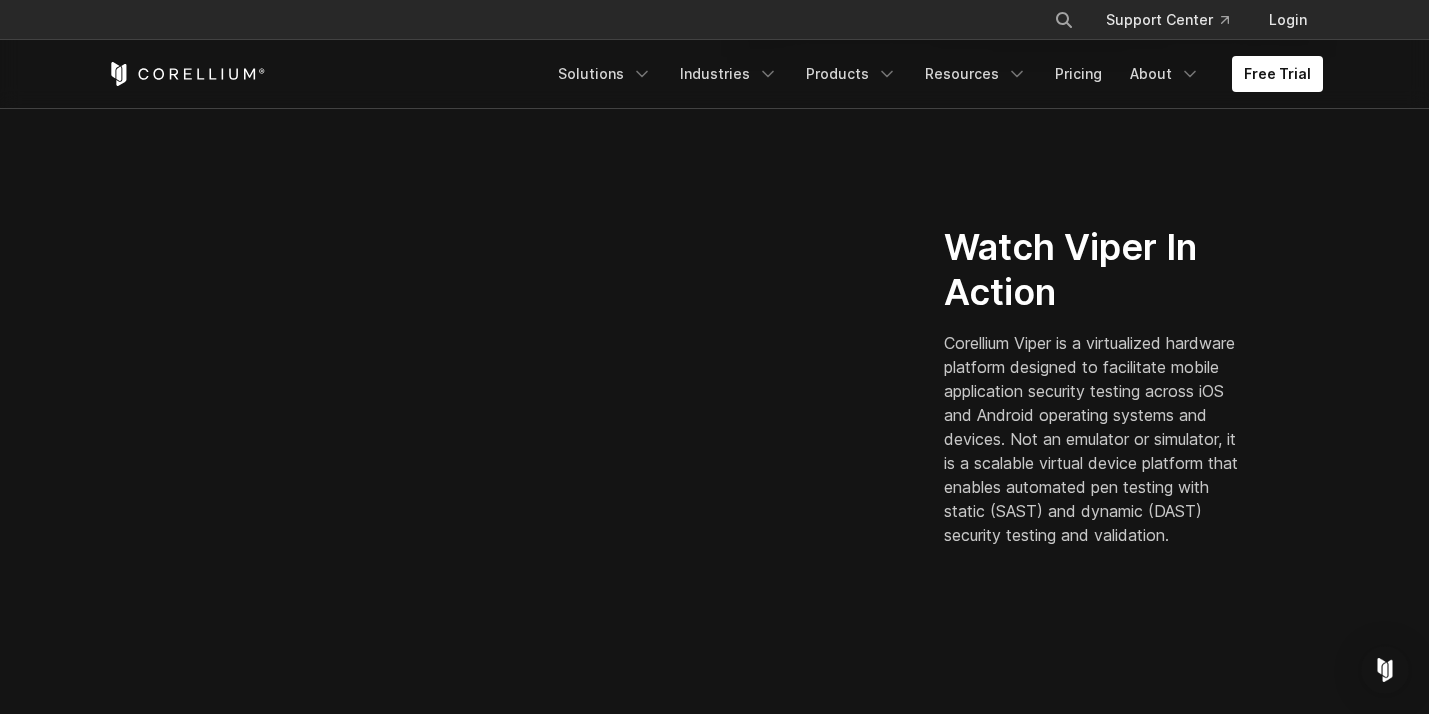 drag, startPoint x: 1095, startPoint y: 356, endPoint x: 1100, endPoint y: 372, distance: 16.763054 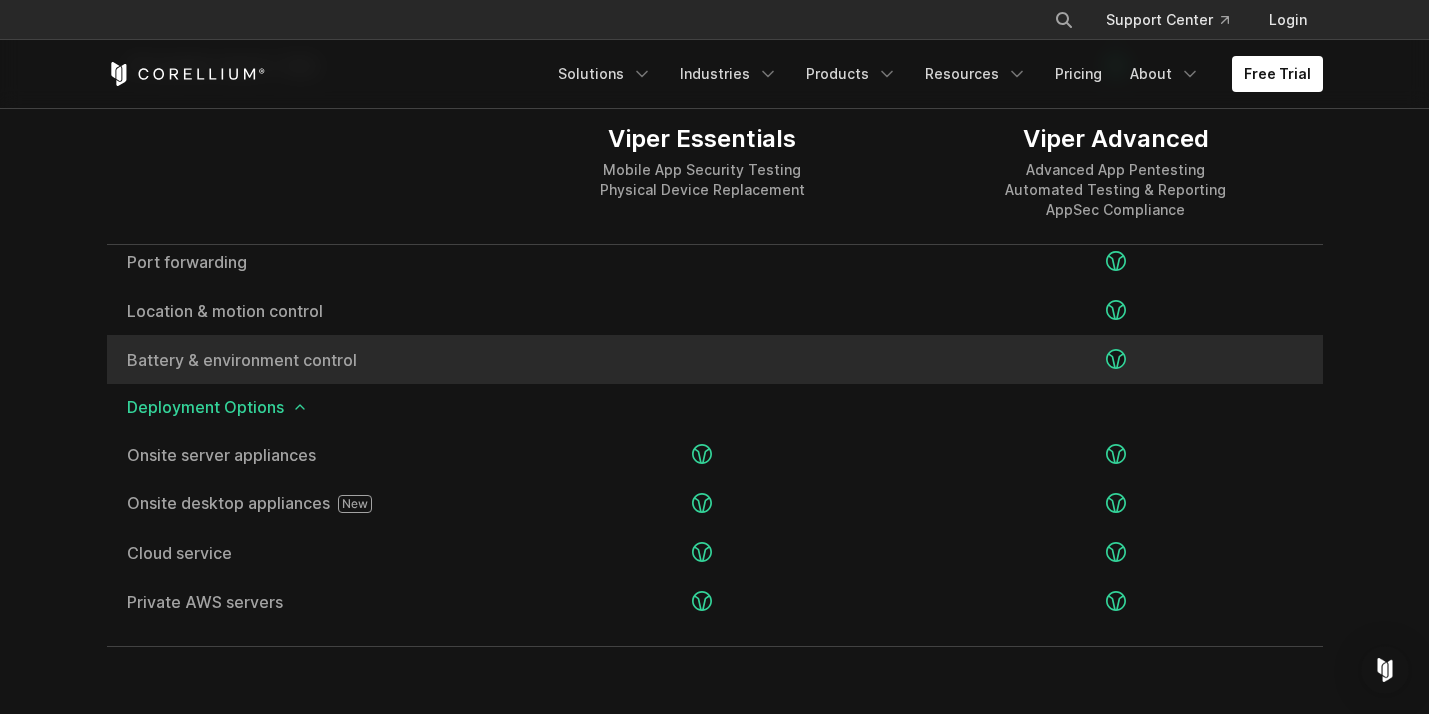 scroll, scrollTop: 3900, scrollLeft: 0, axis: vertical 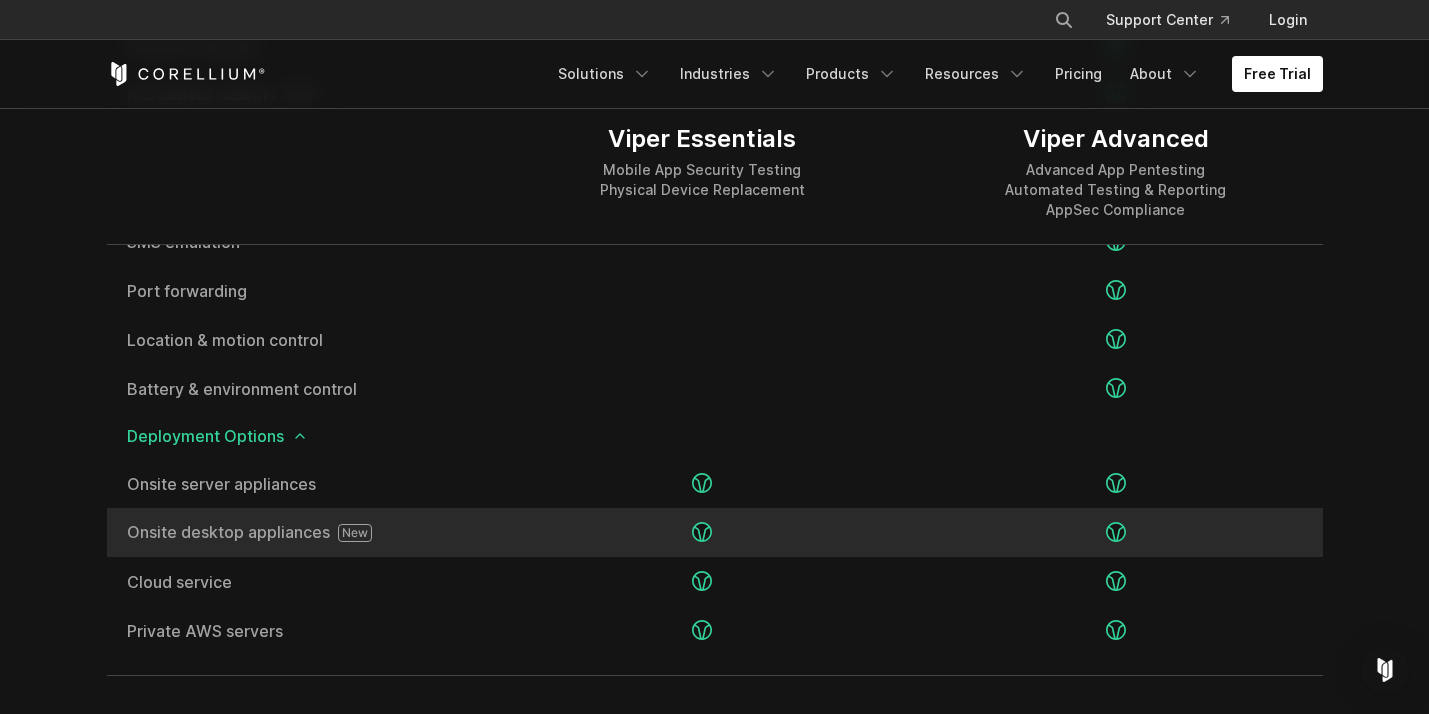click on "Onsite desktop appliances" at bounding box center [301, 533] 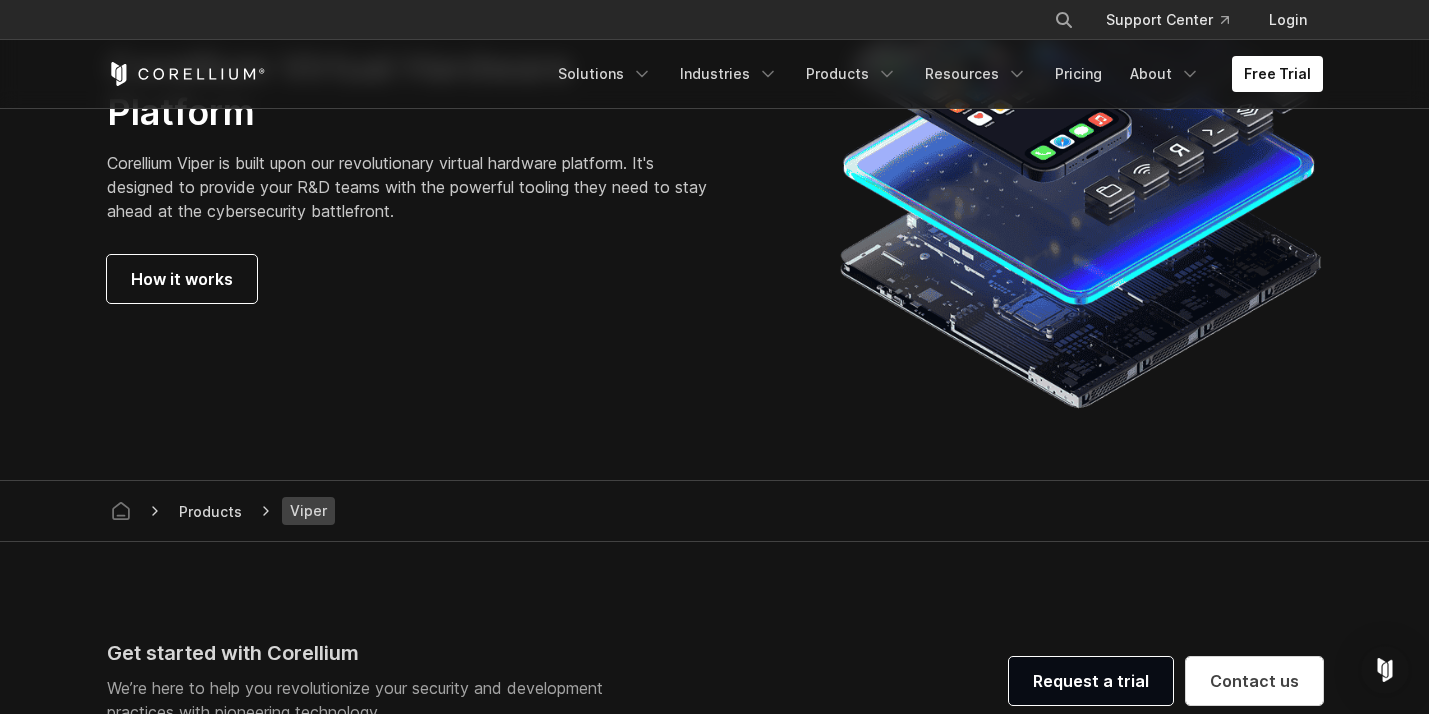 scroll, scrollTop: 5700, scrollLeft: 0, axis: vertical 